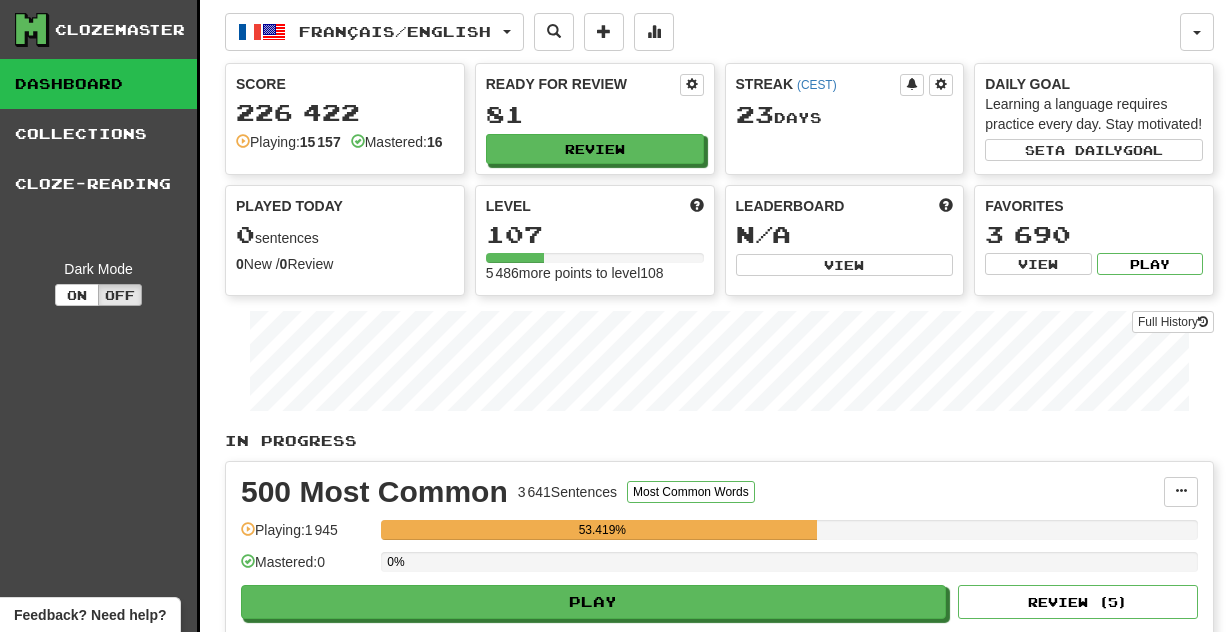 scroll, scrollTop: 0, scrollLeft: 0, axis: both 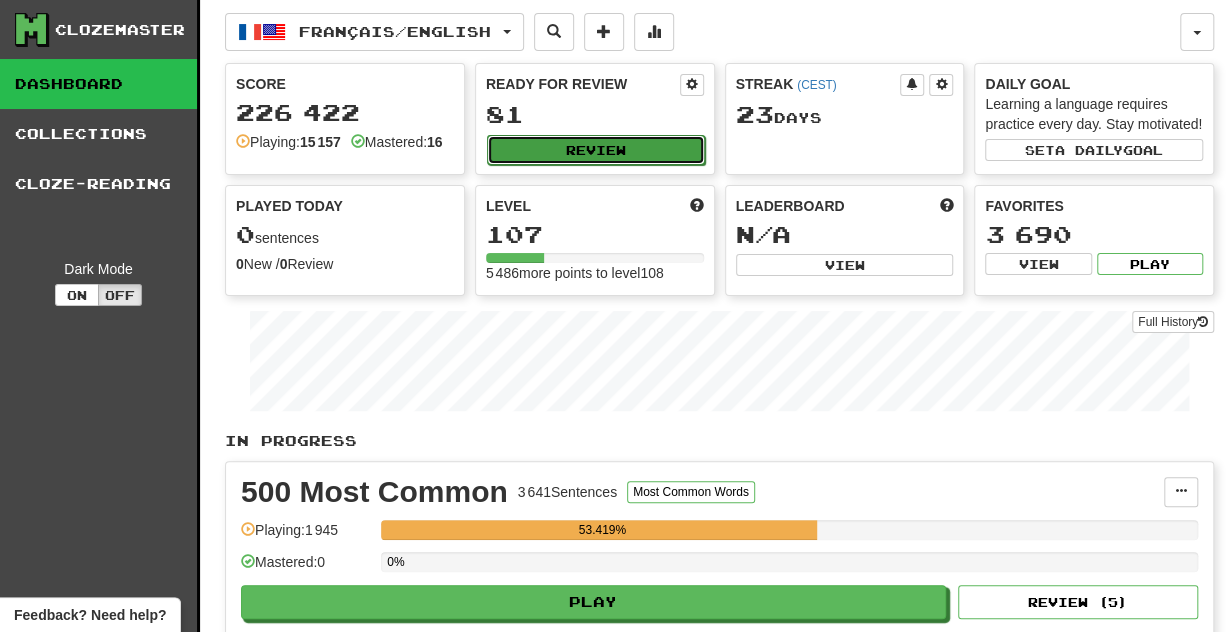 click on "Review" at bounding box center (596, 150) 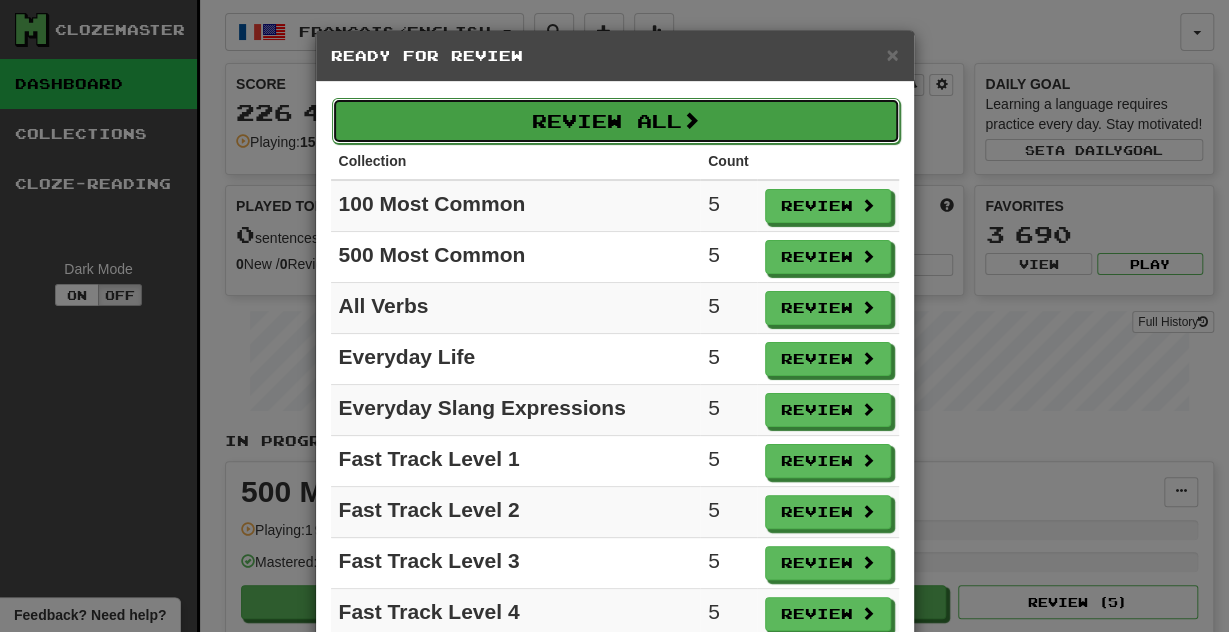 click on "Review All" at bounding box center (616, 121) 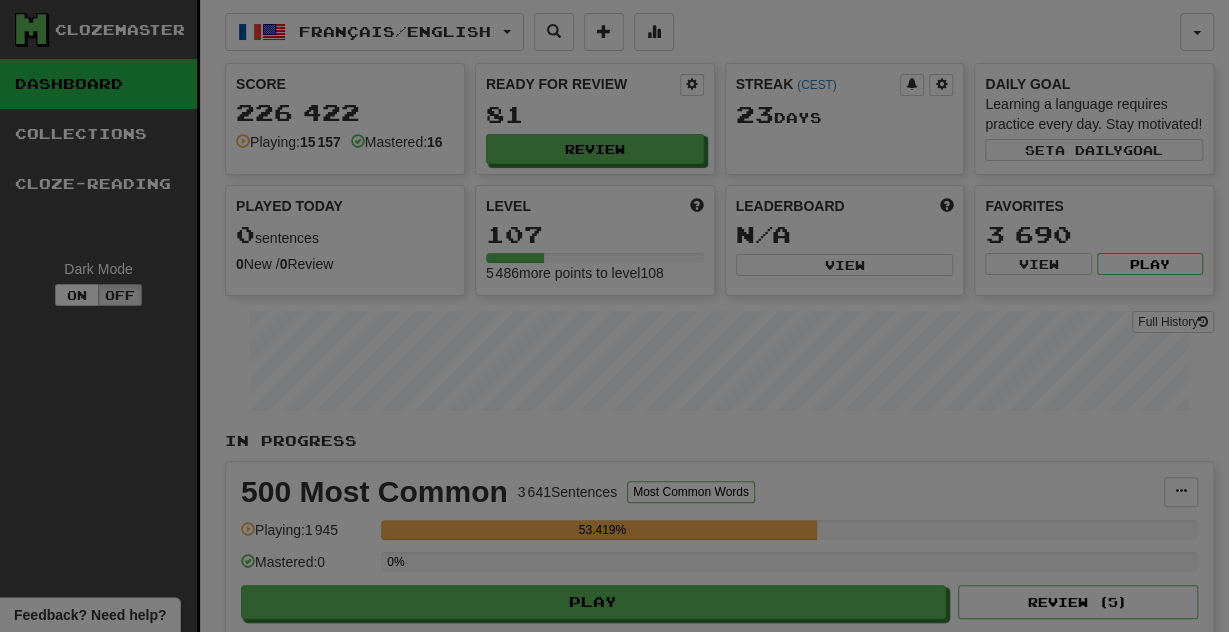 select on "**" 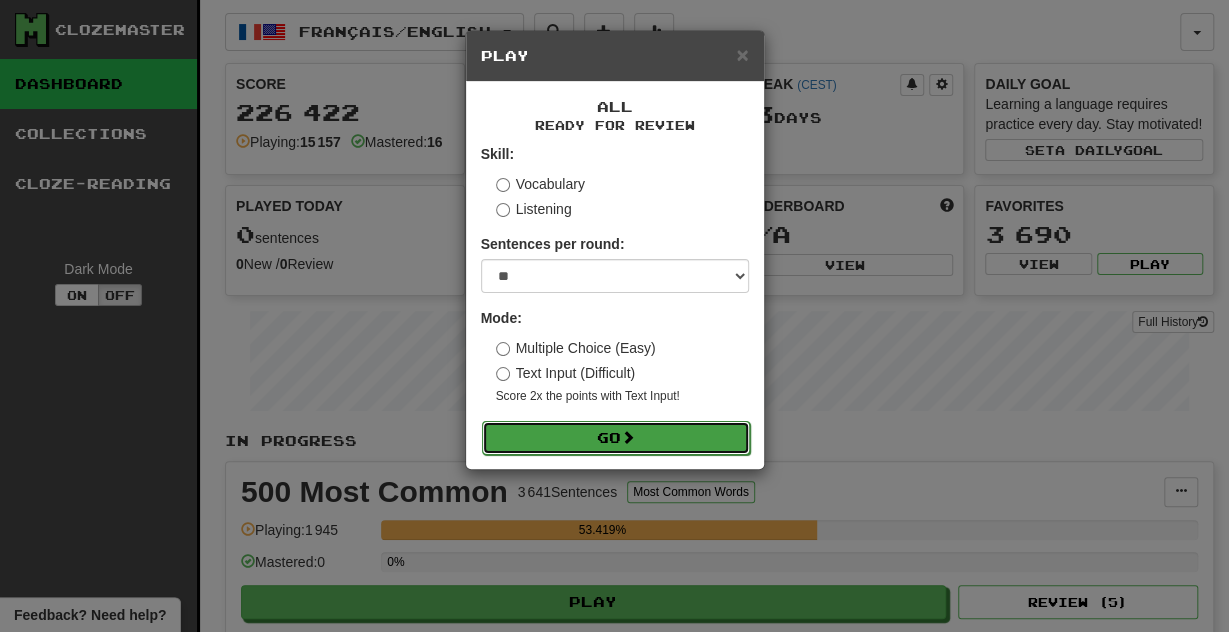 click on "Go" at bounding box center (616, 438) 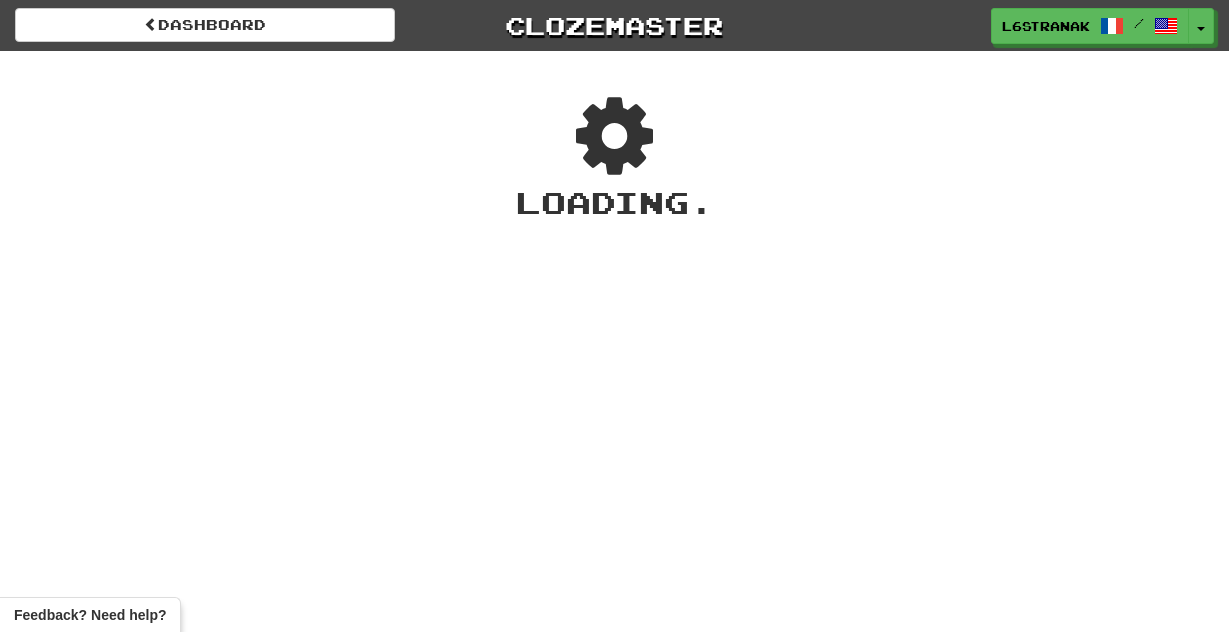 scroll, scrollTop: 0, scrollLeft: 0, axis: both 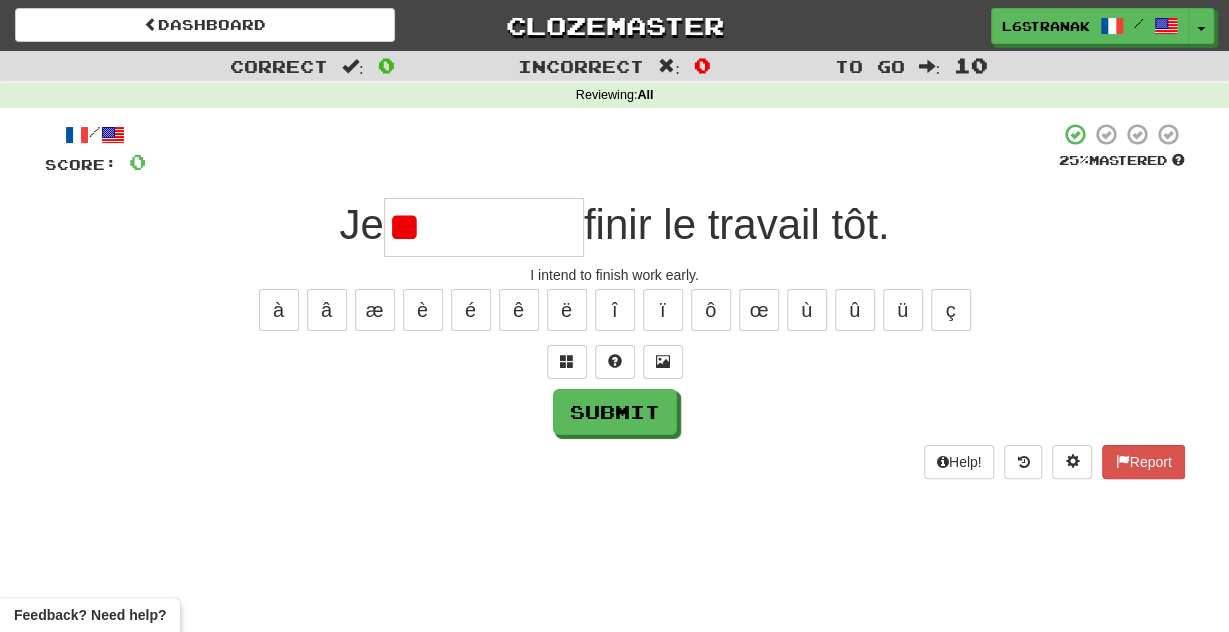 type on "*" 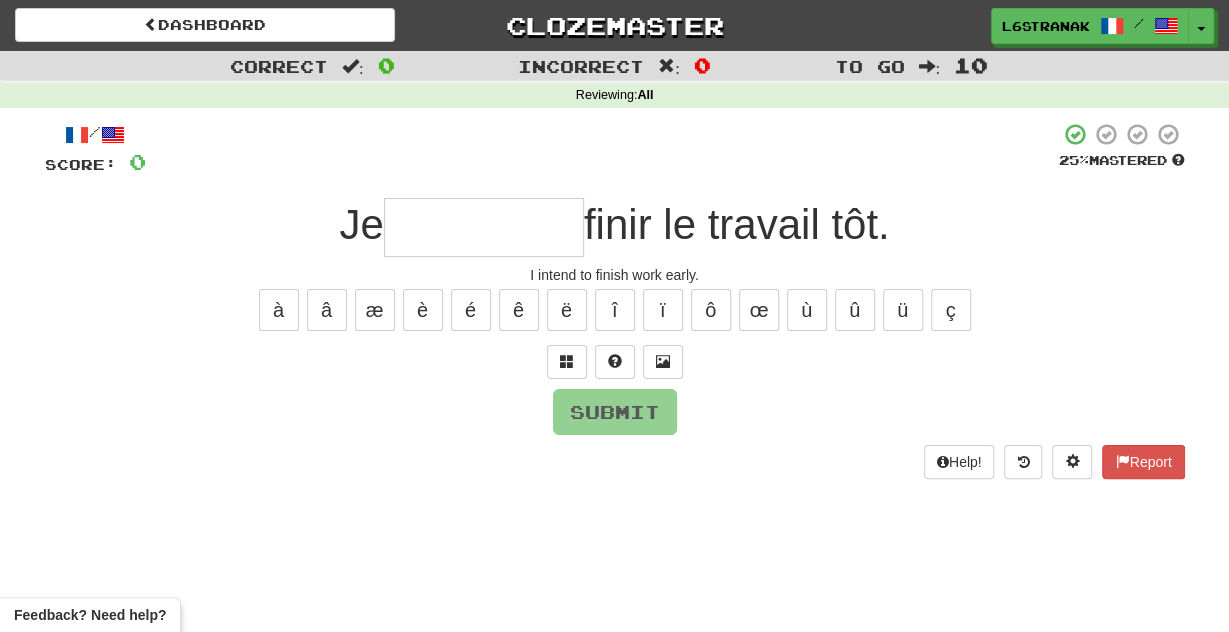 type on "*" 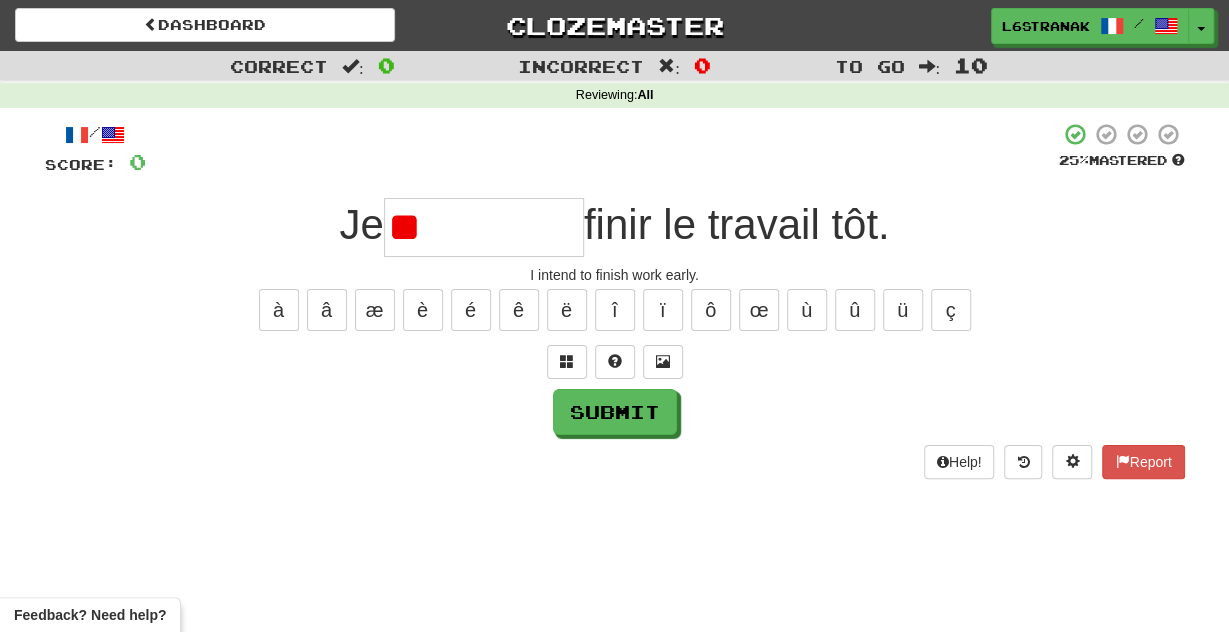 type on "*" 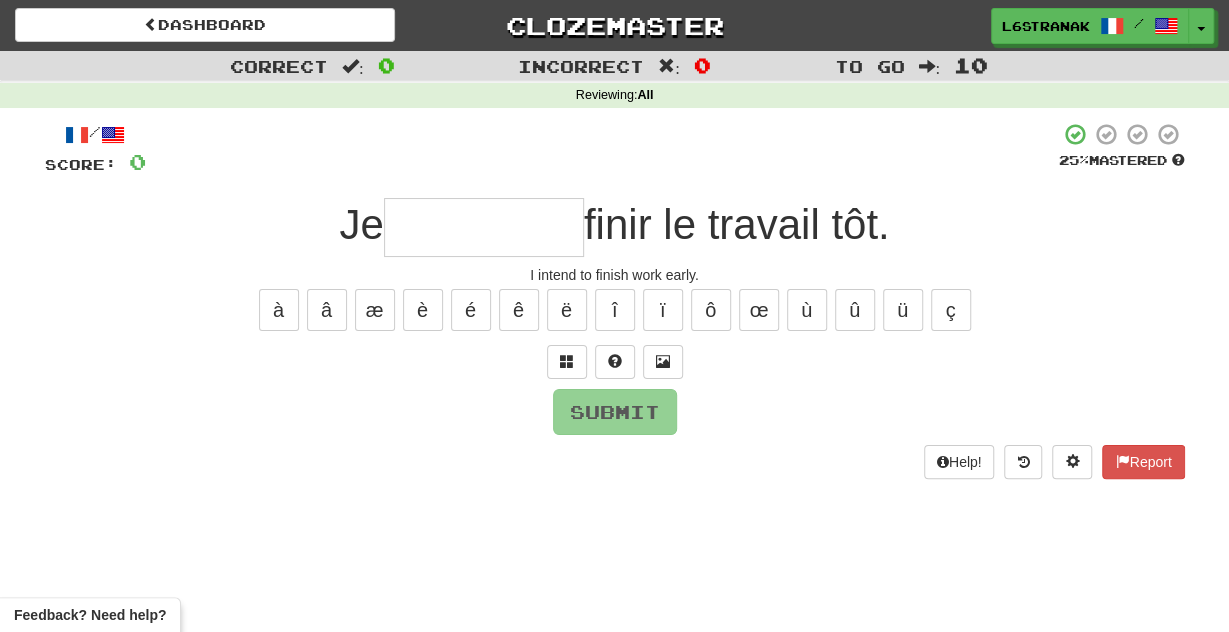 type on "*" 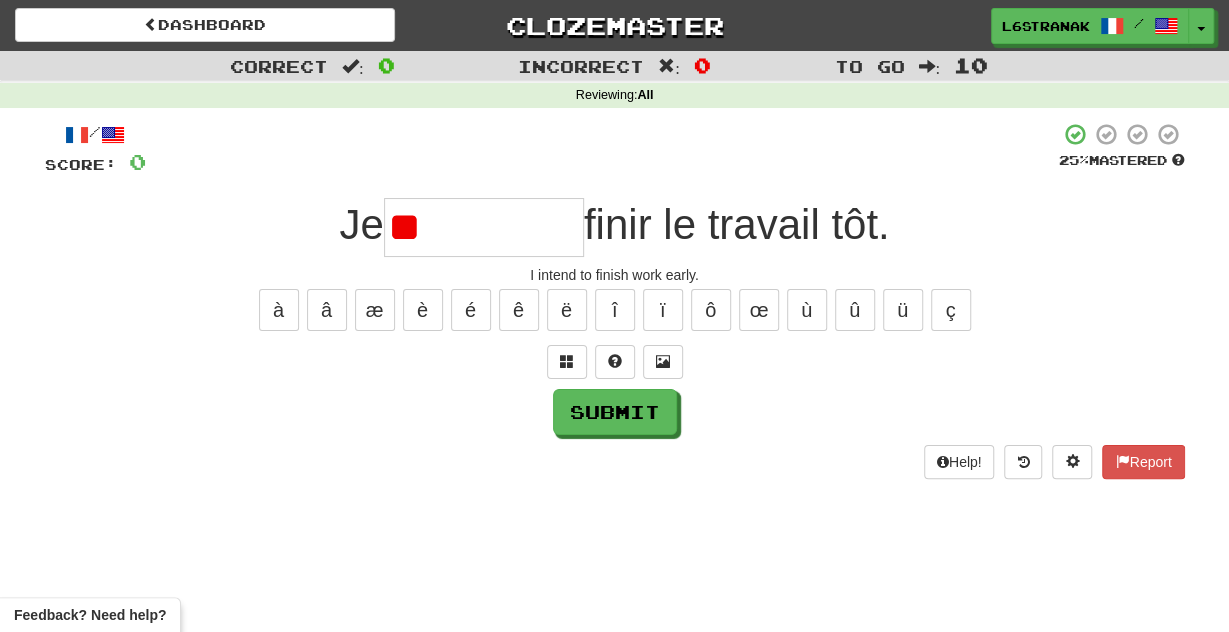 type on "*" 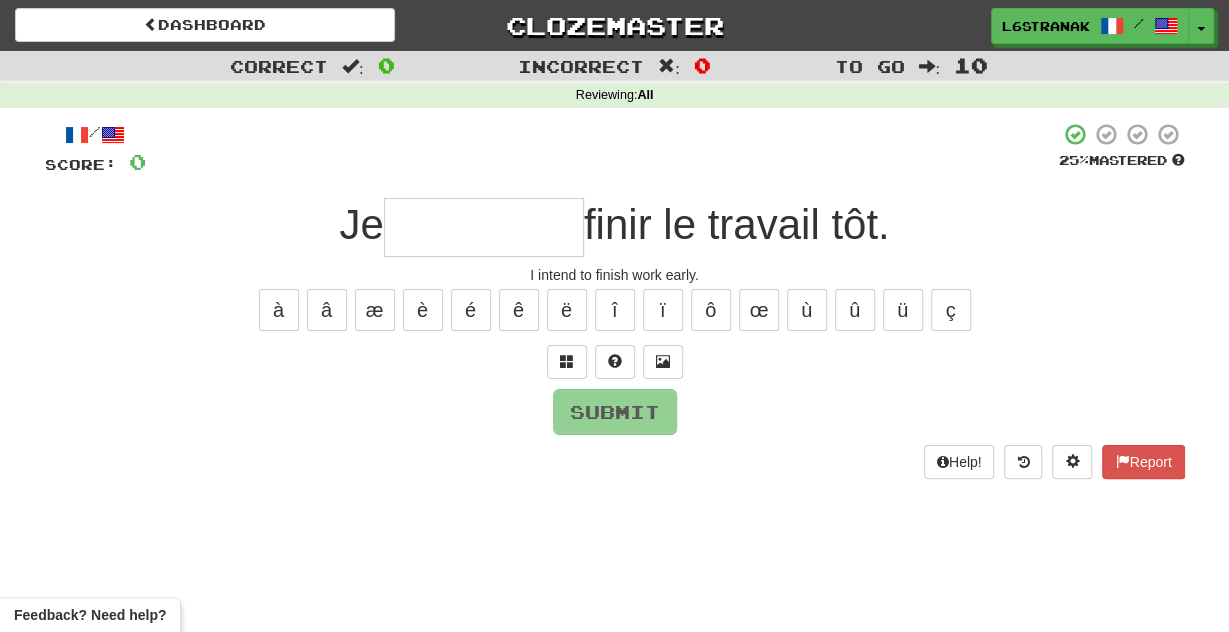 type on "*" 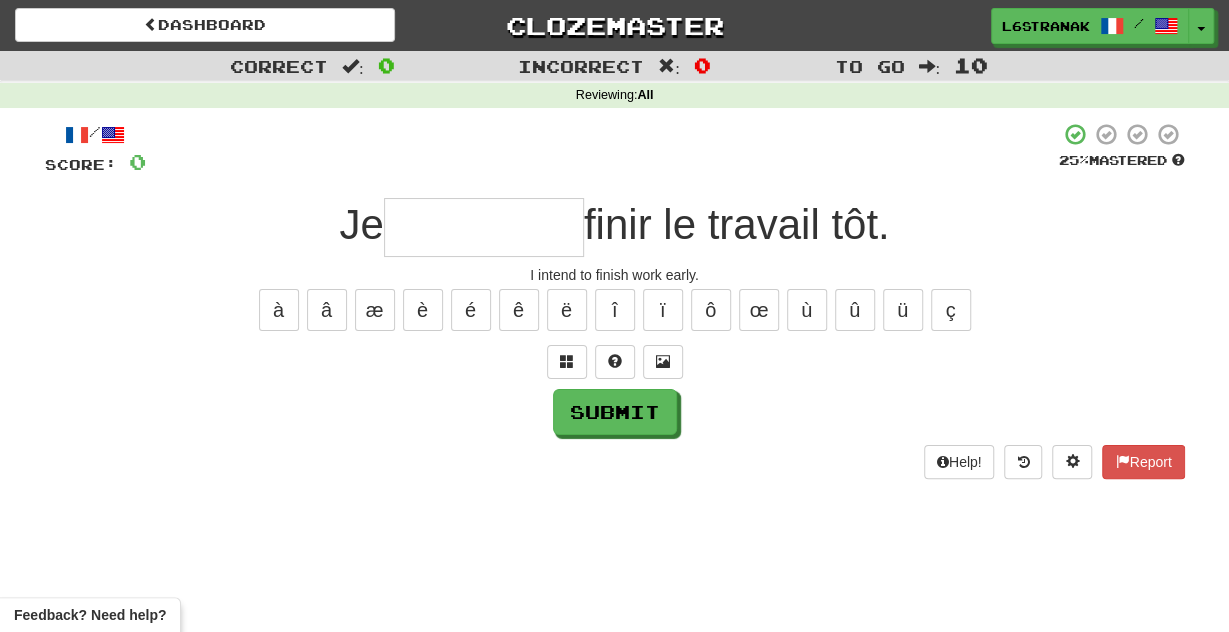 type on "*" 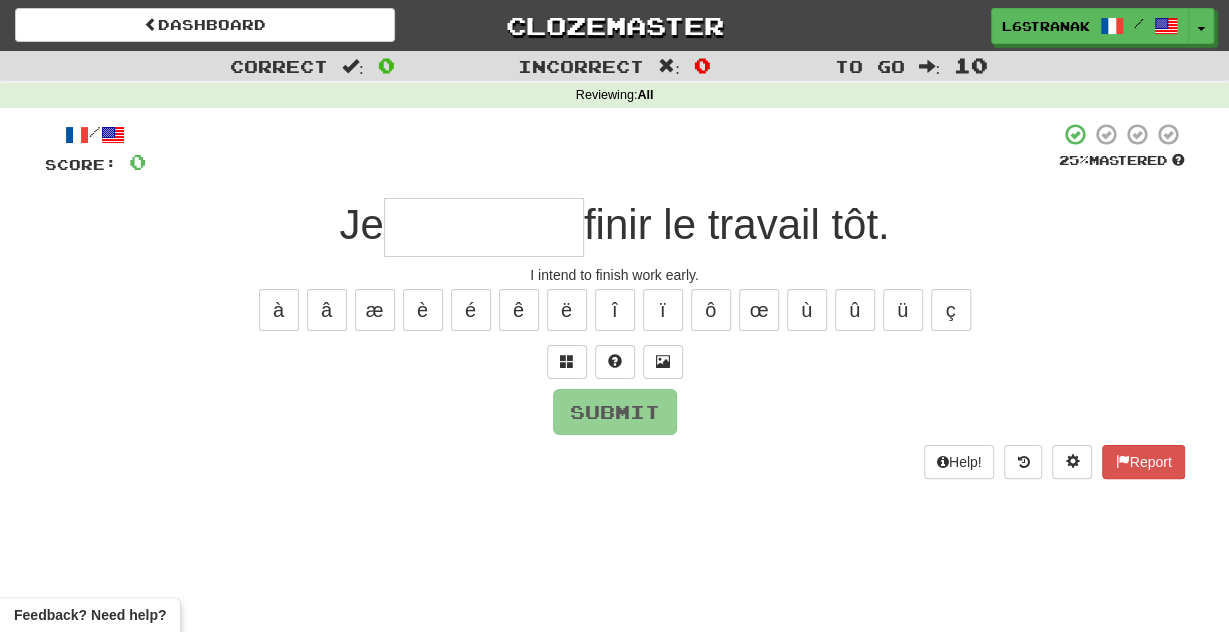 type on "*" 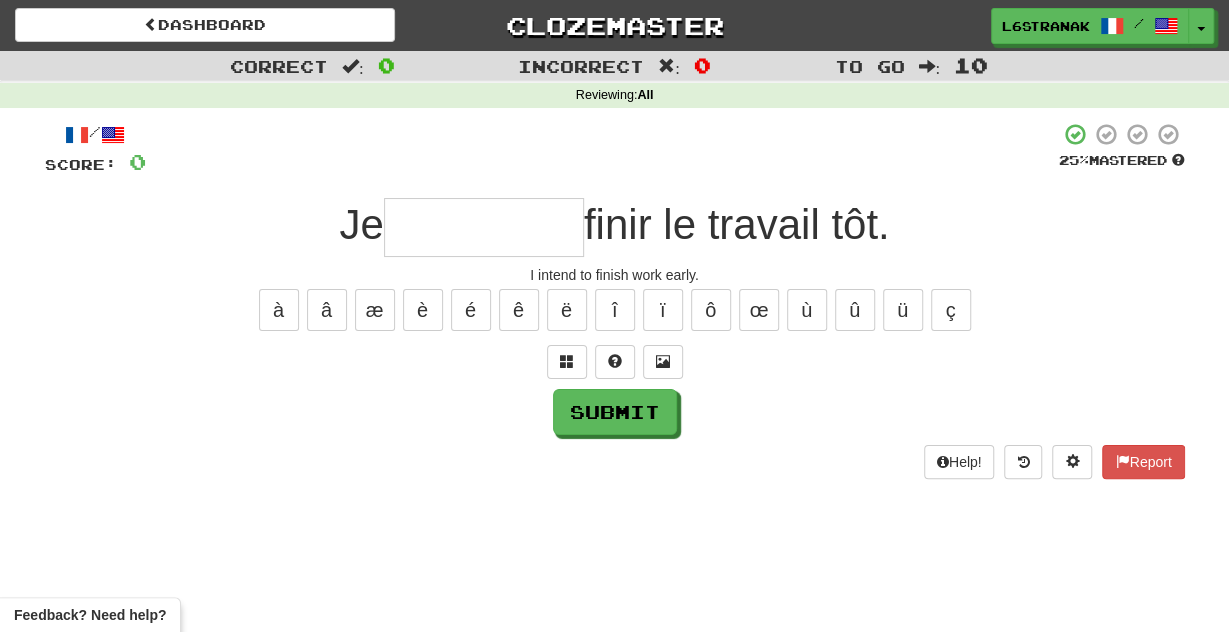 type on "*" 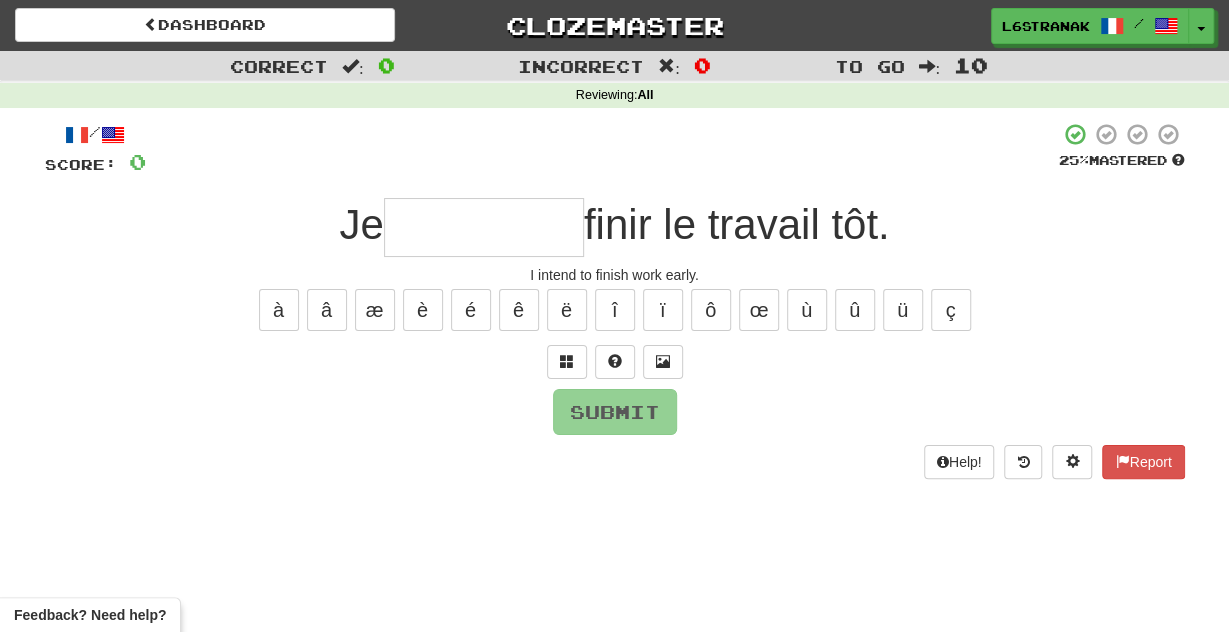 type on "*" 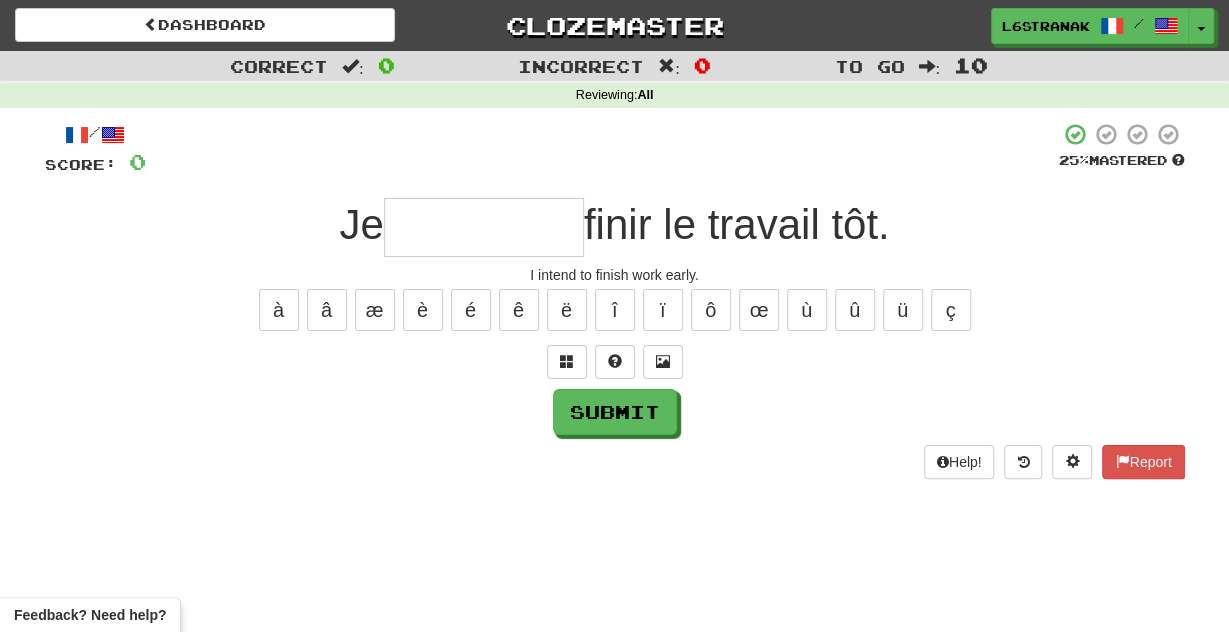 type on "*" 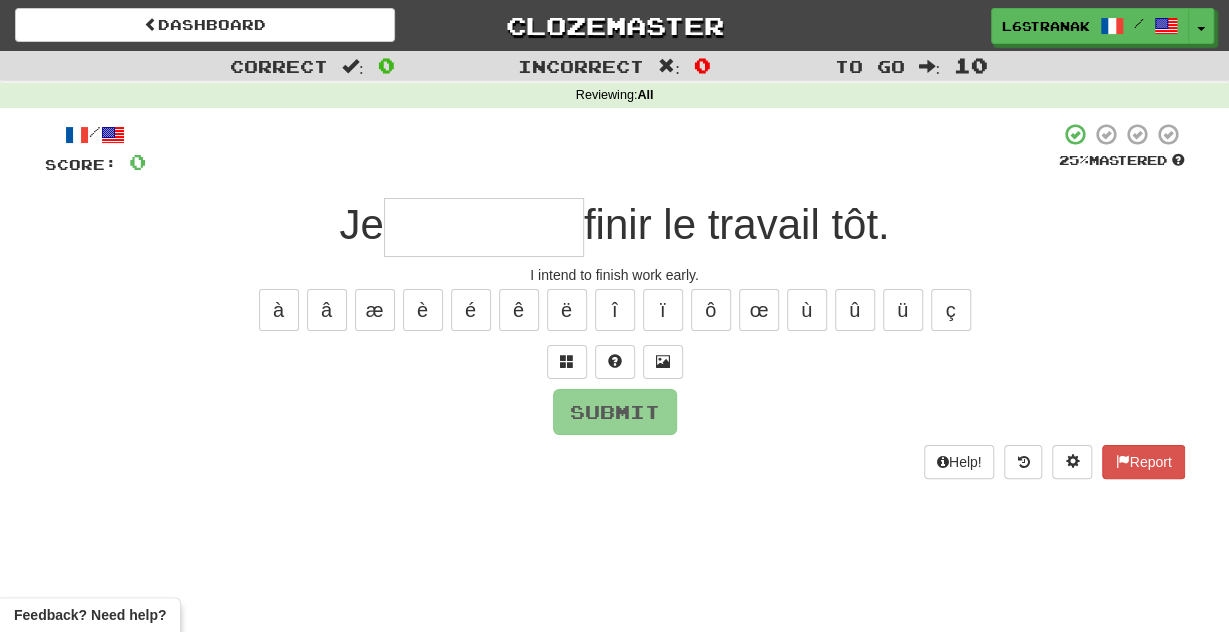 type on "*" 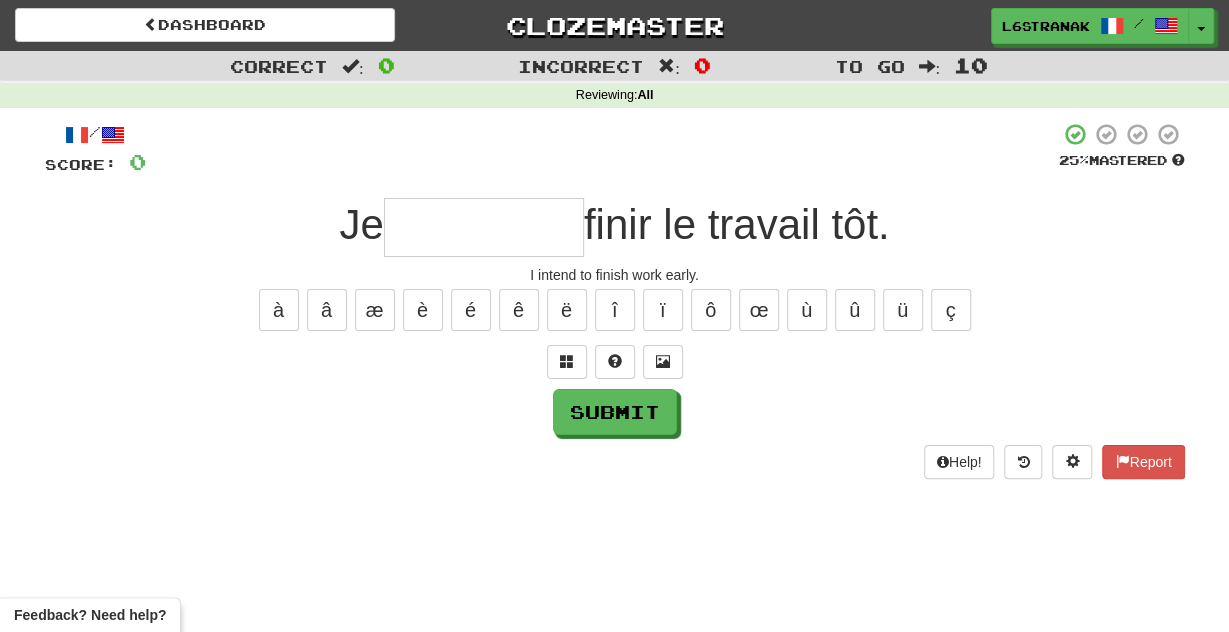 type on "*" 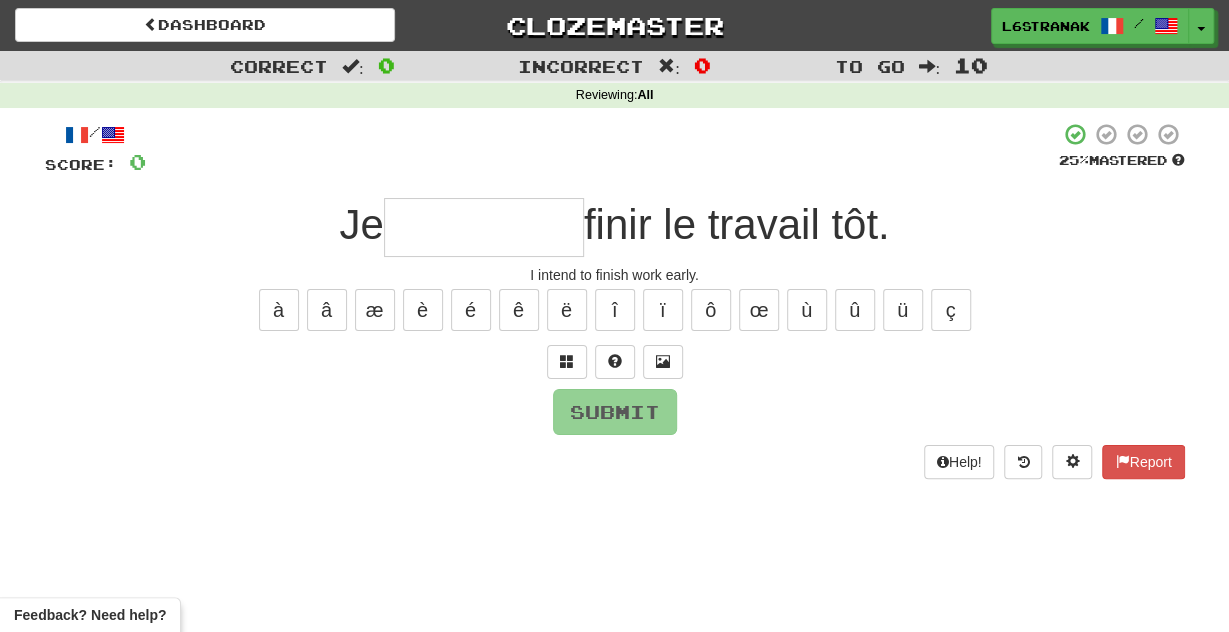 type on "*" 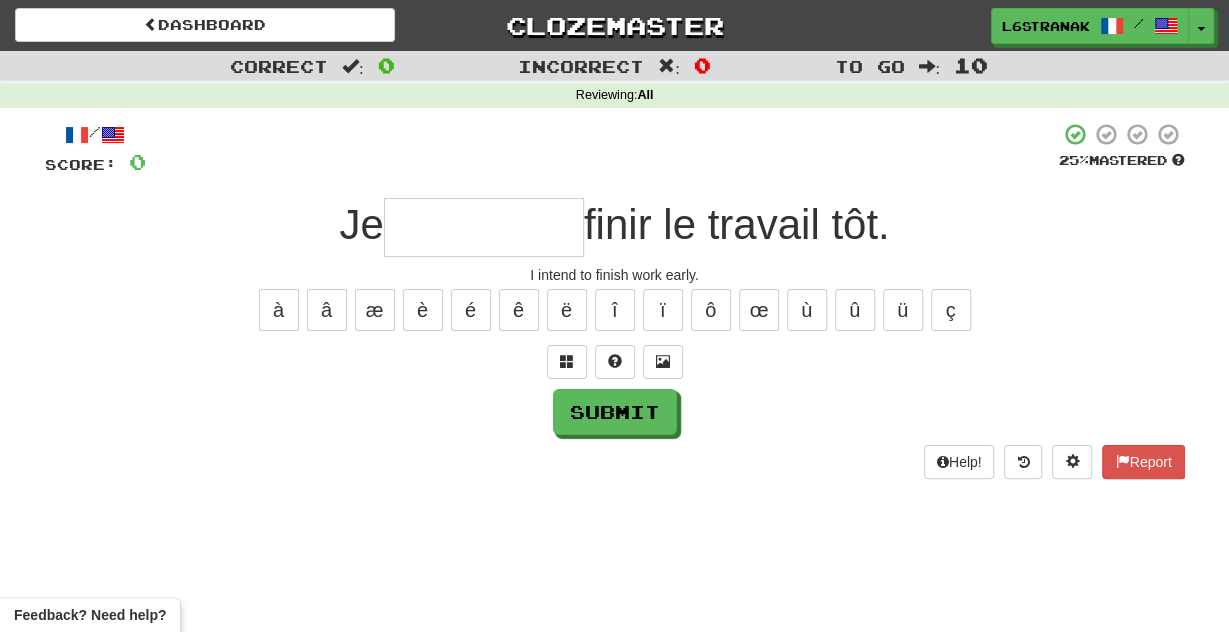 type on "*" 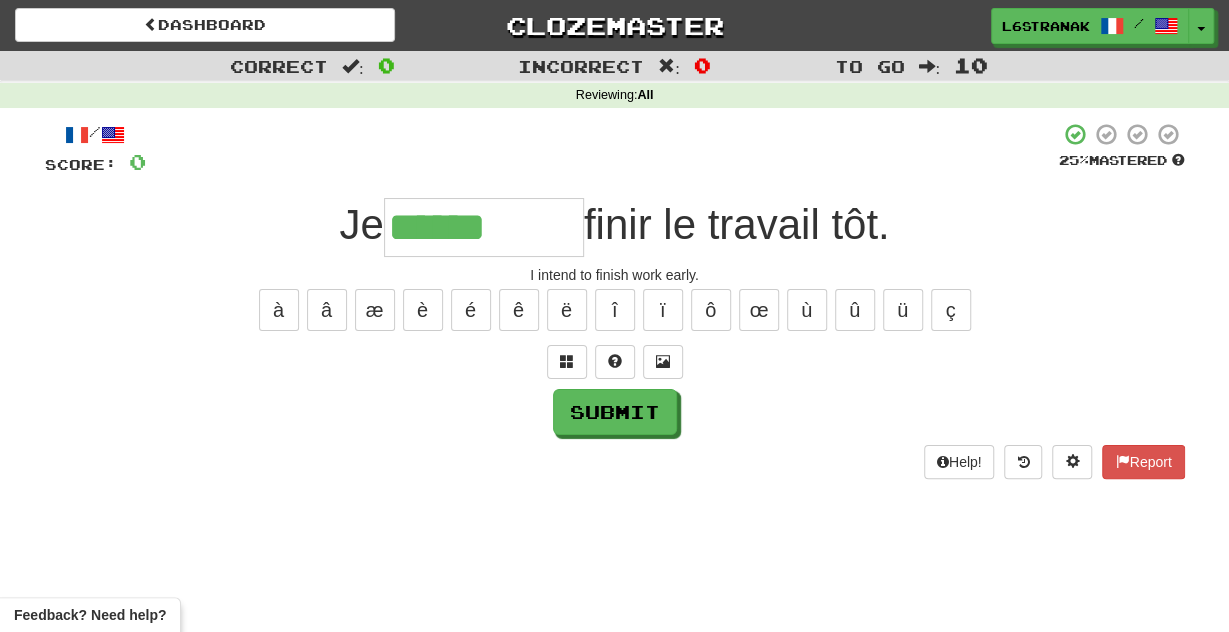 type on "******" 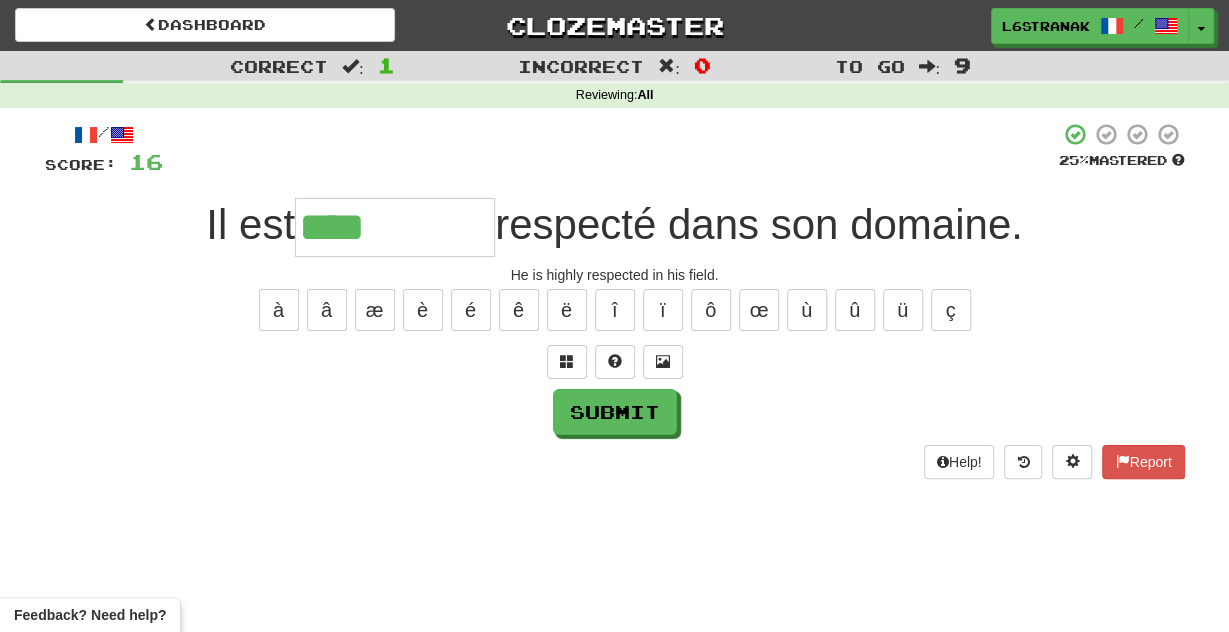 type on "****" 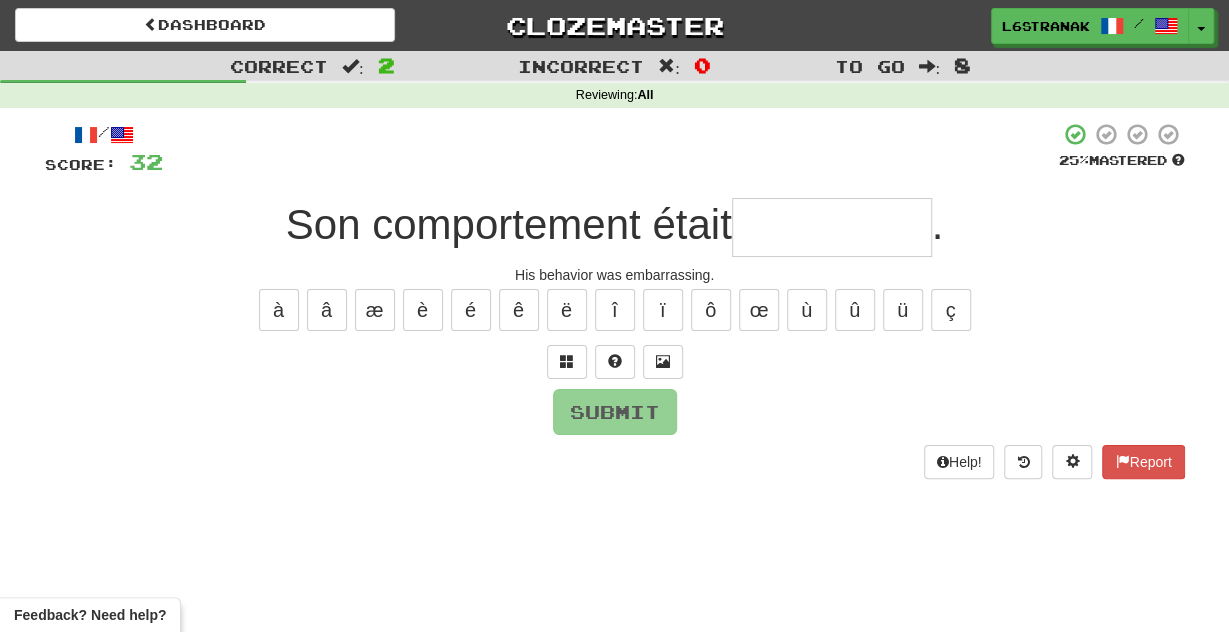 type on "*" 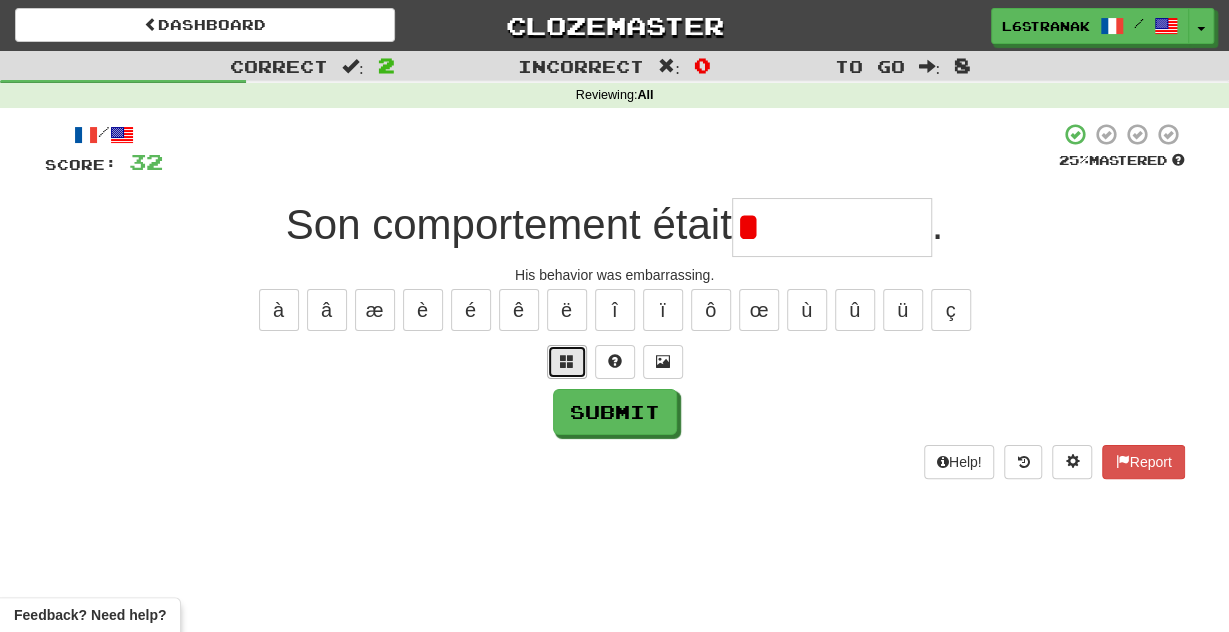 click at bounding box center (567, 362) 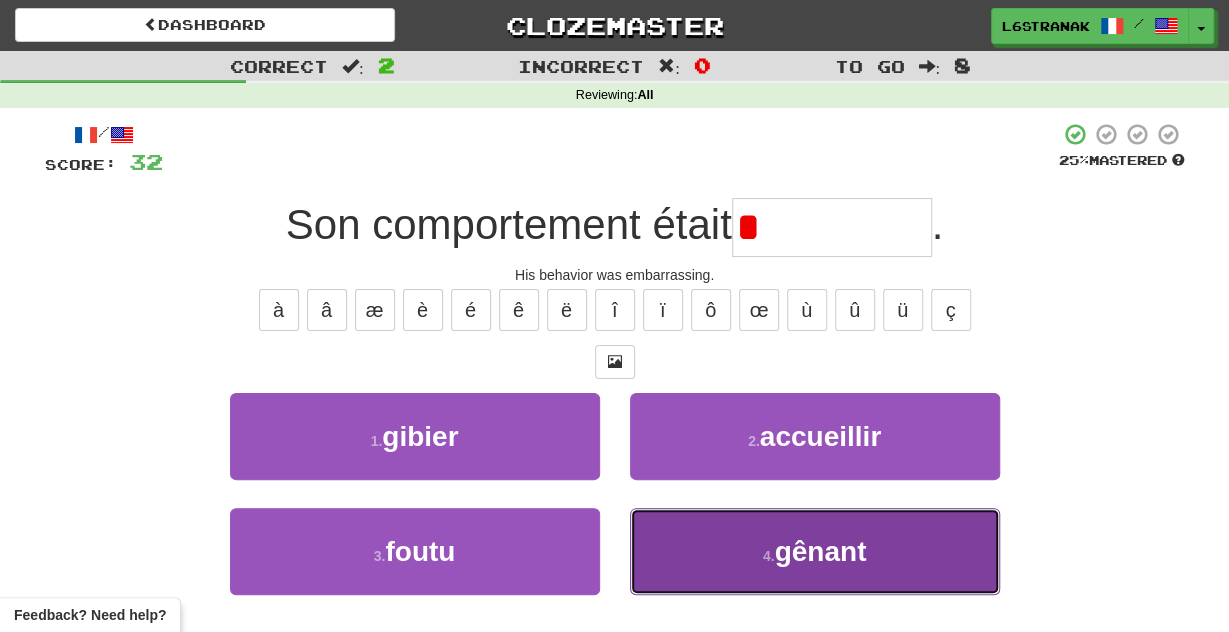 click on "4 .  gênant" at bounding box center (815, 551) 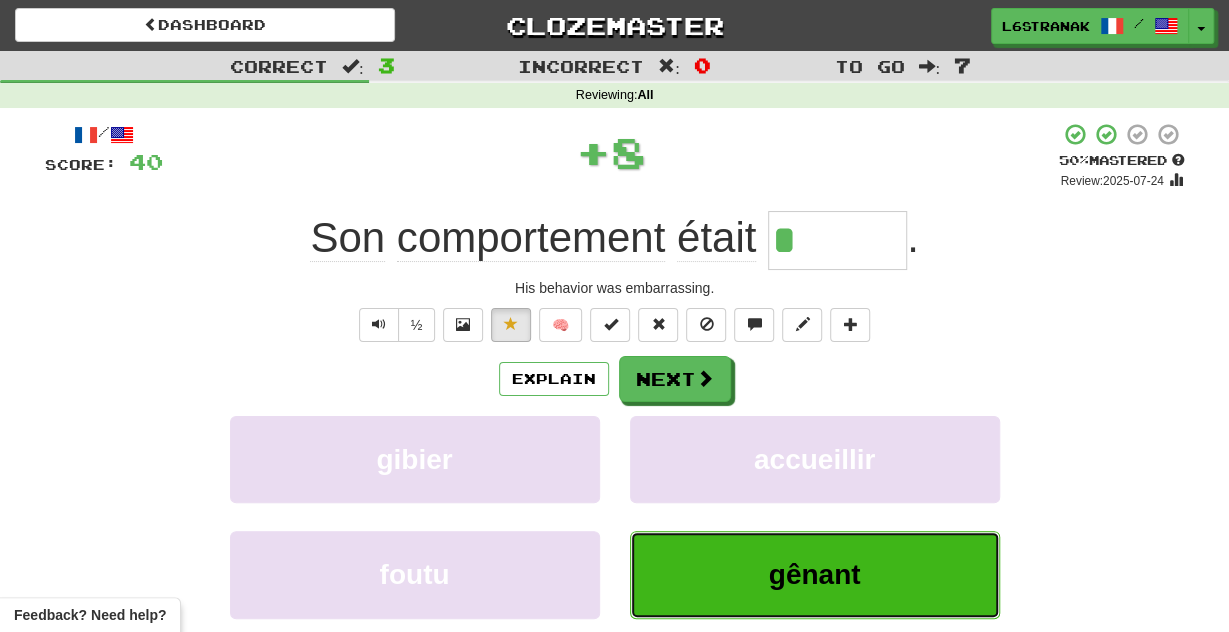 type on "******" 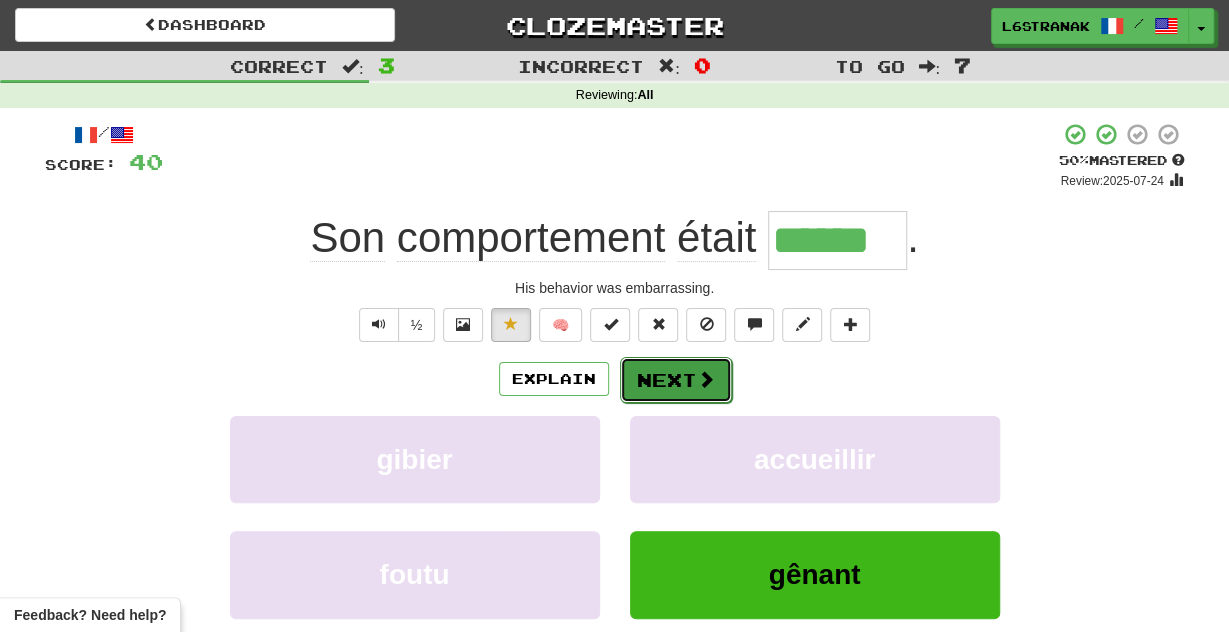 click on "Next" at bounding box center [676, 380] 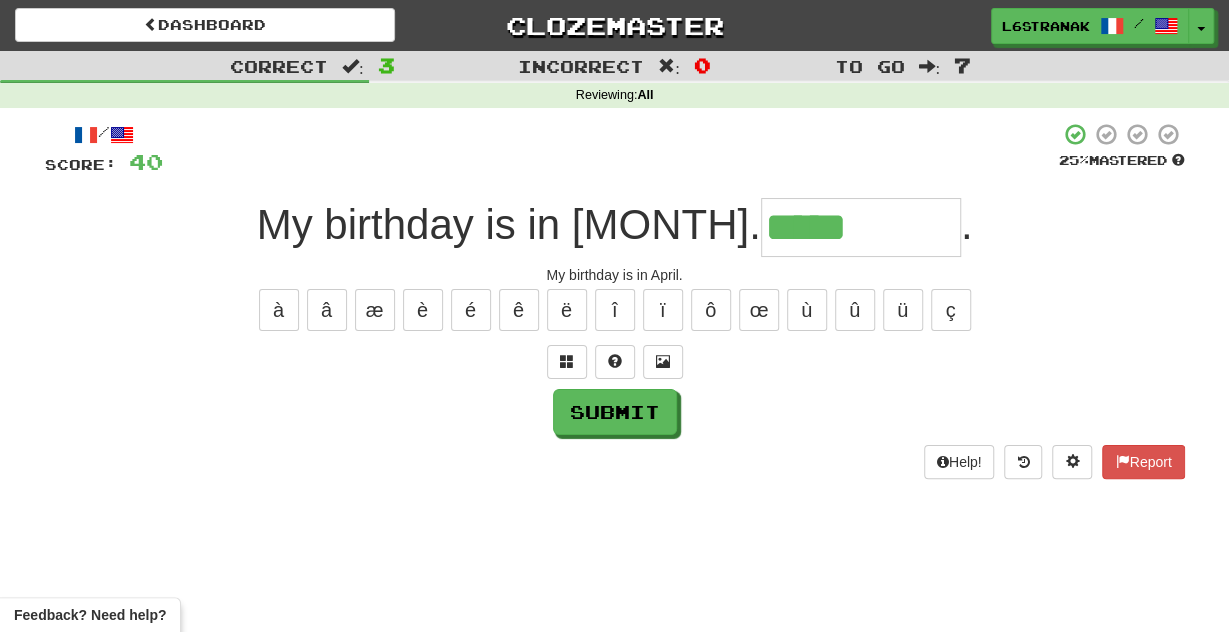 type on "*****" 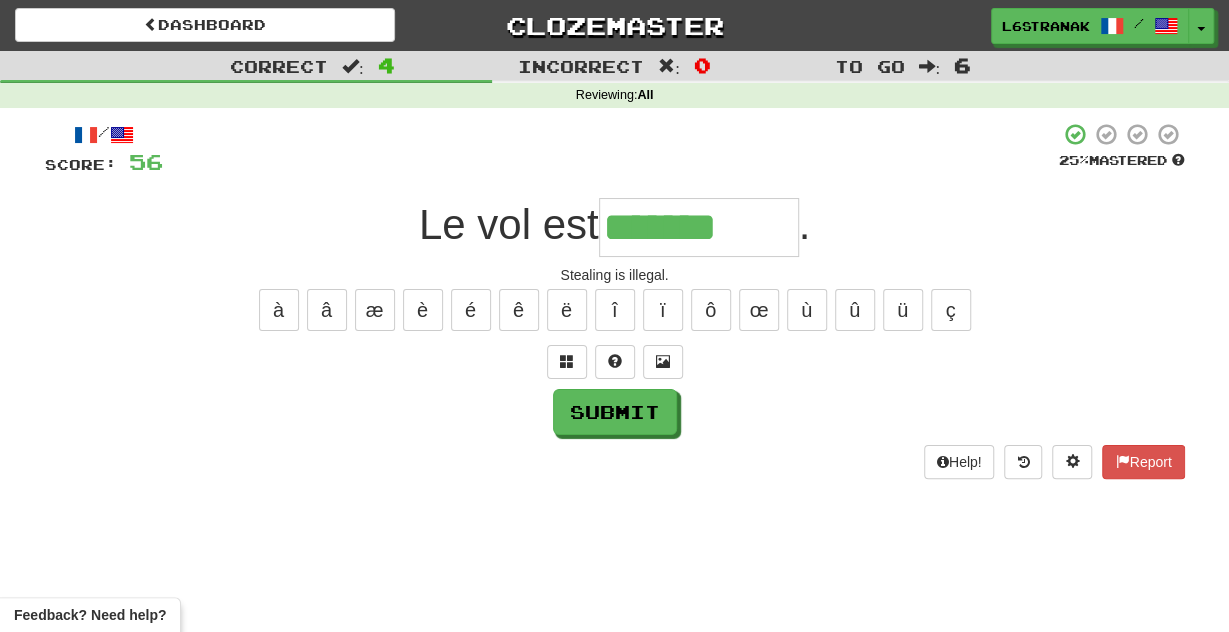 type on "*******" 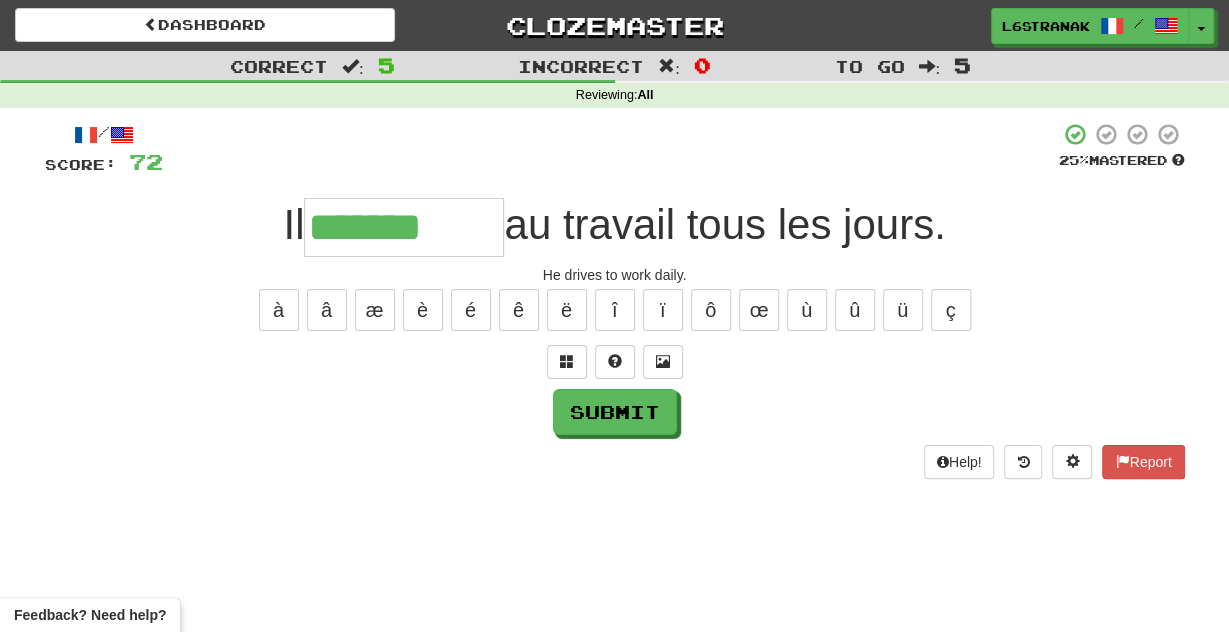 type on "*******" 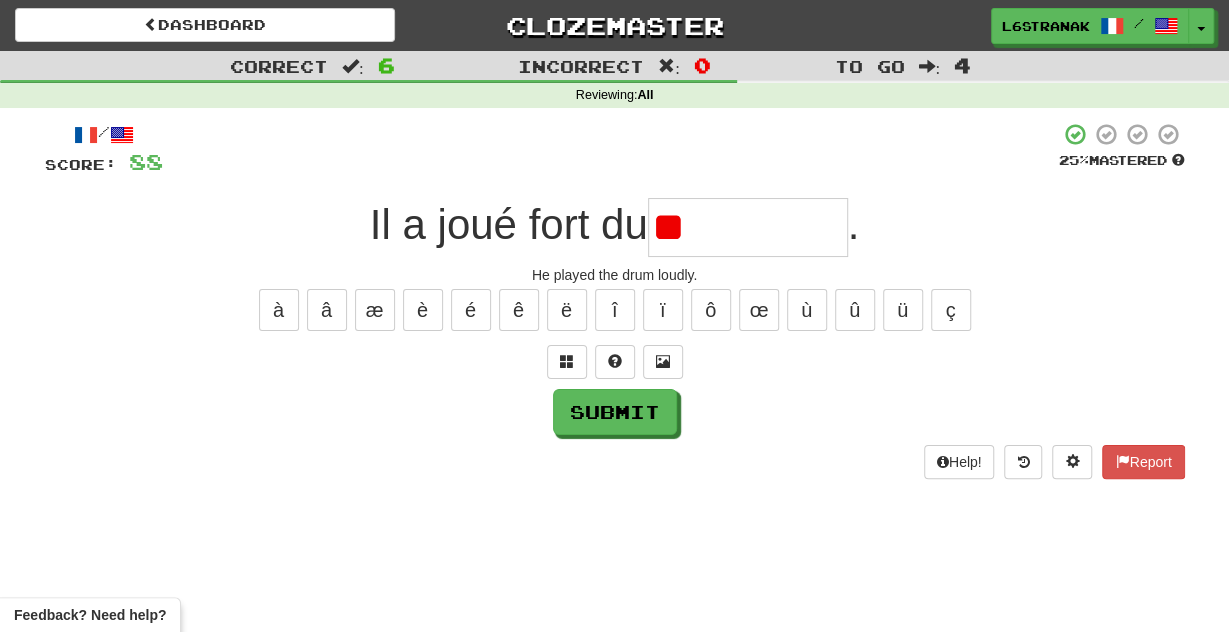 type on "*" 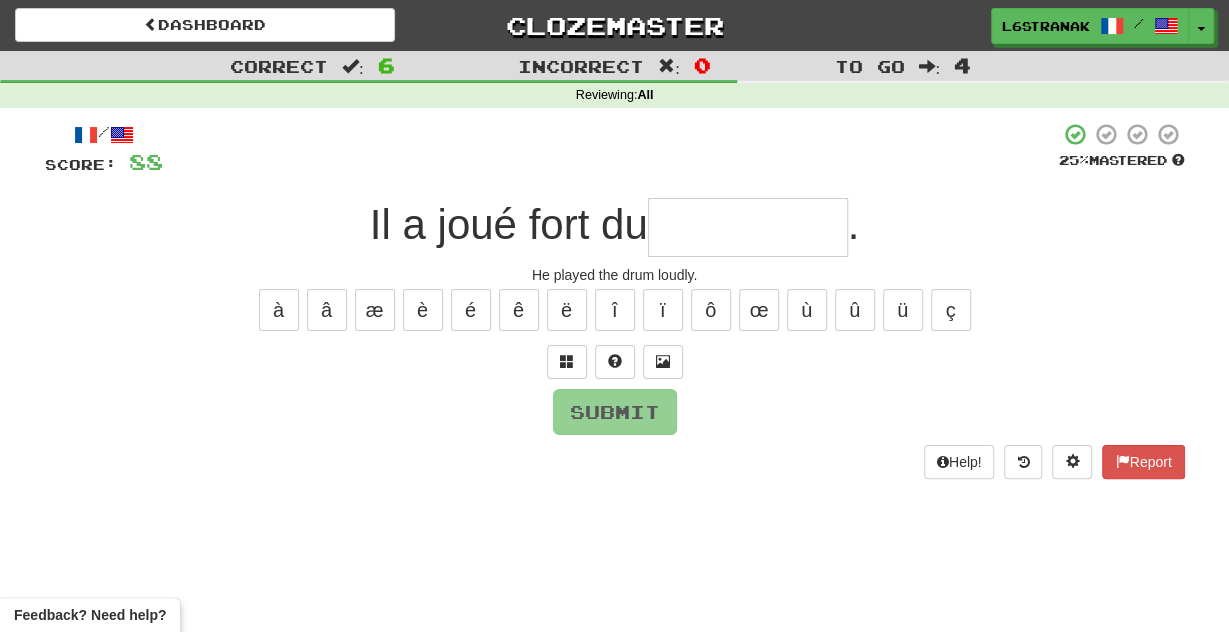 type on "*" 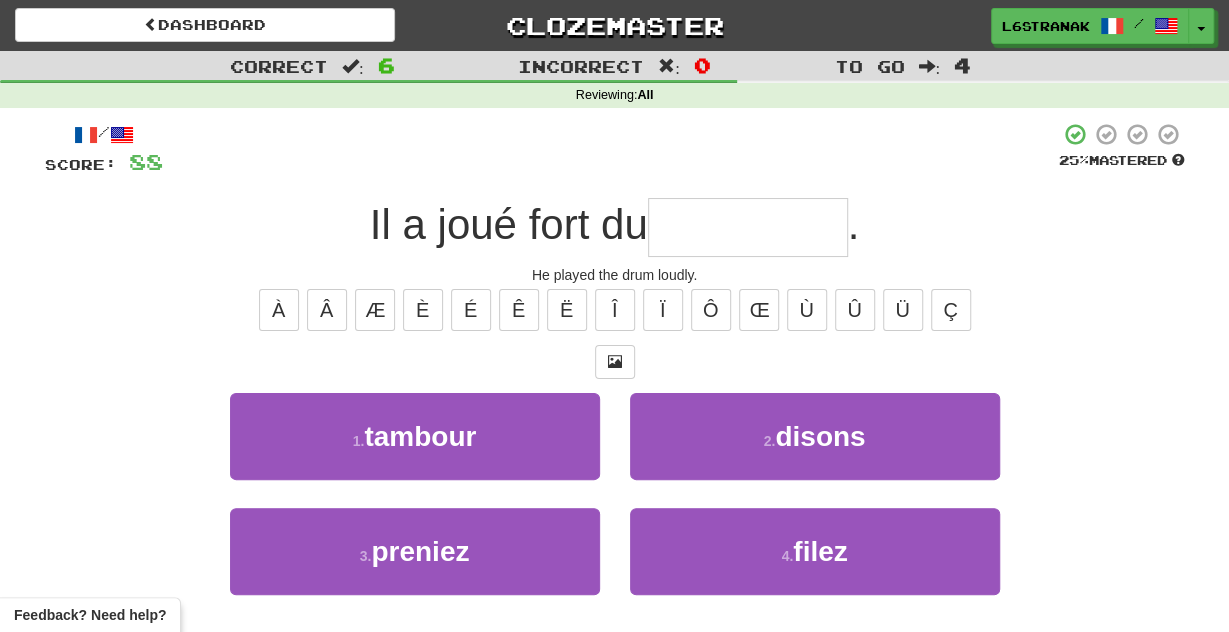 type on "*******" 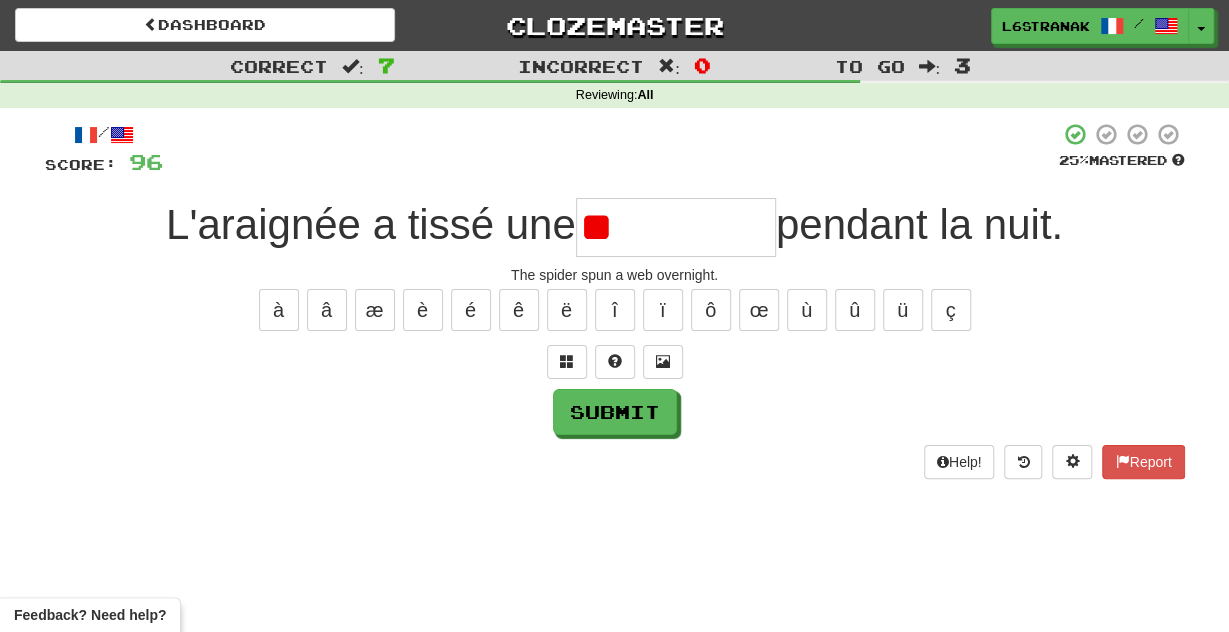 type on "*" 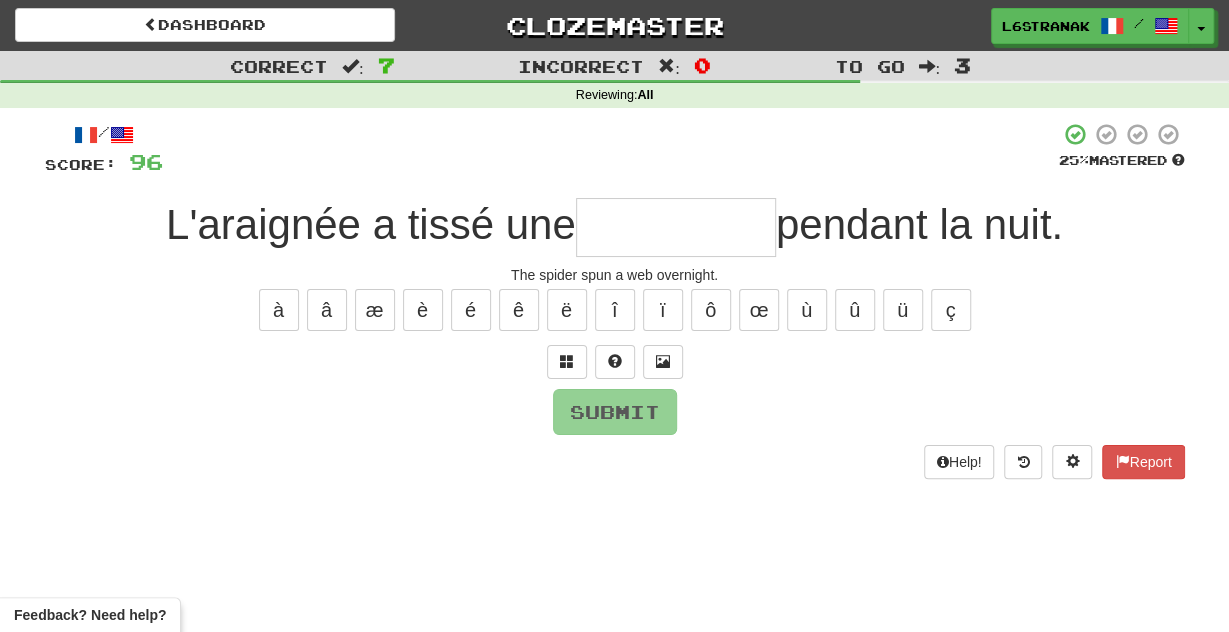type on "*" 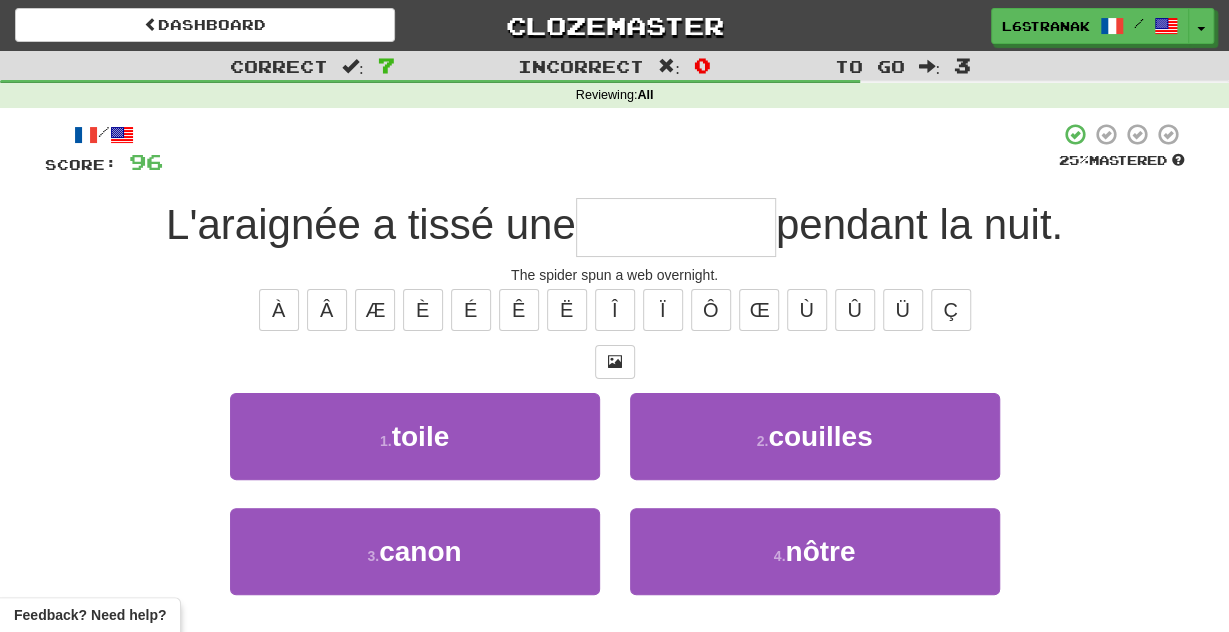 type on "*****" 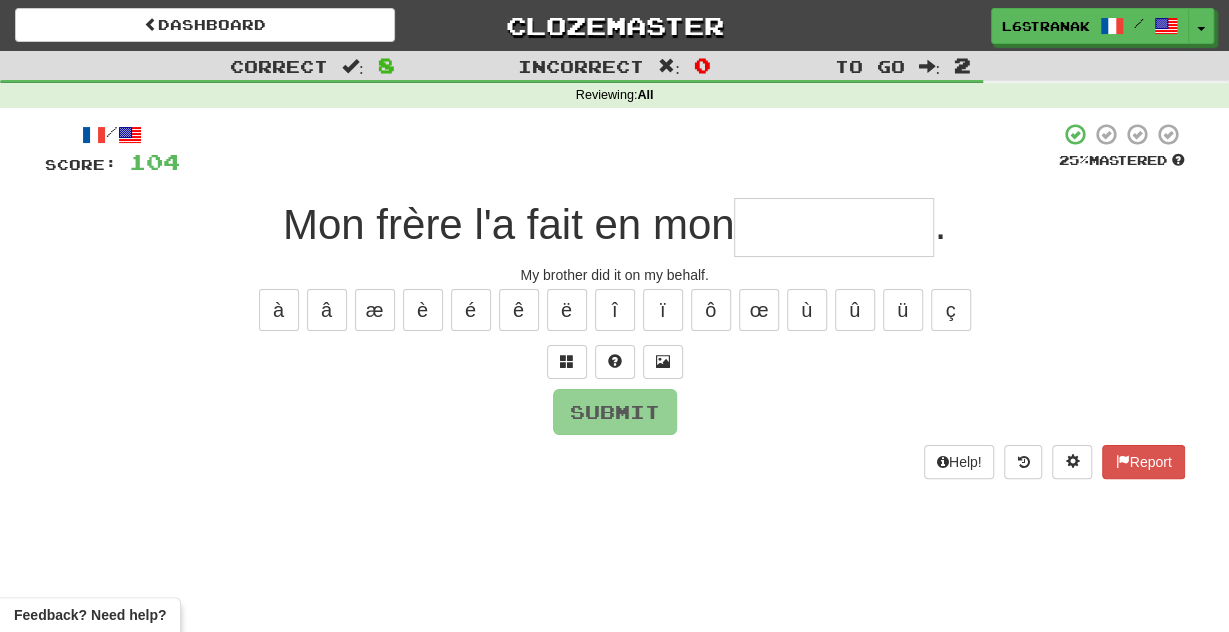 type on "*" 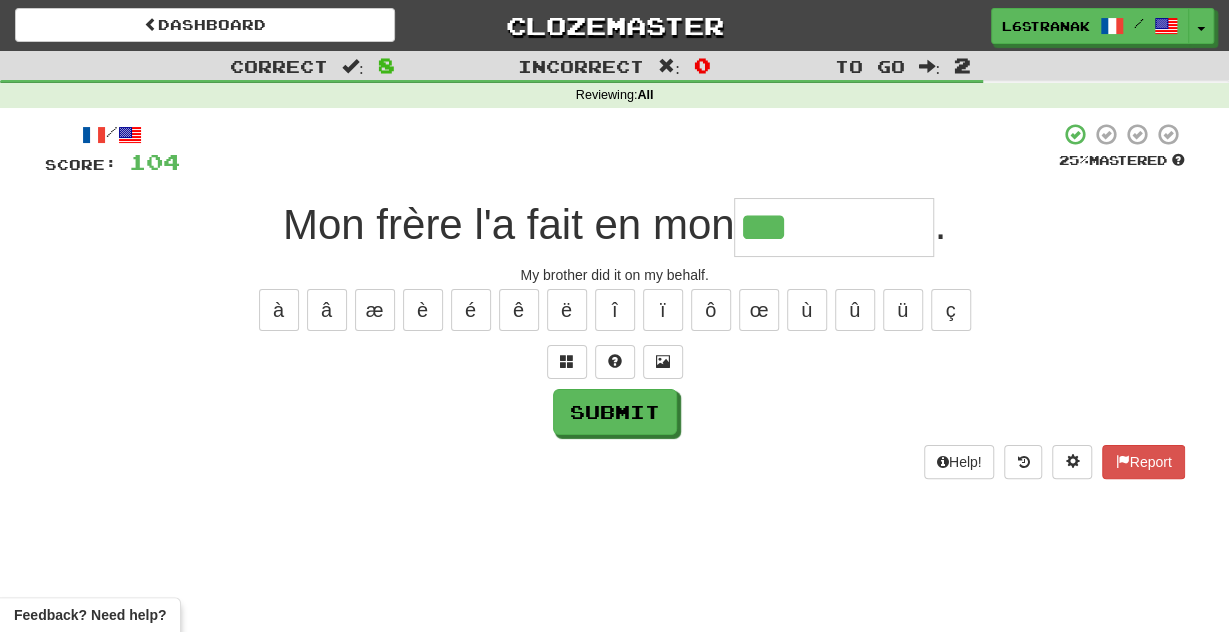 type on "***" 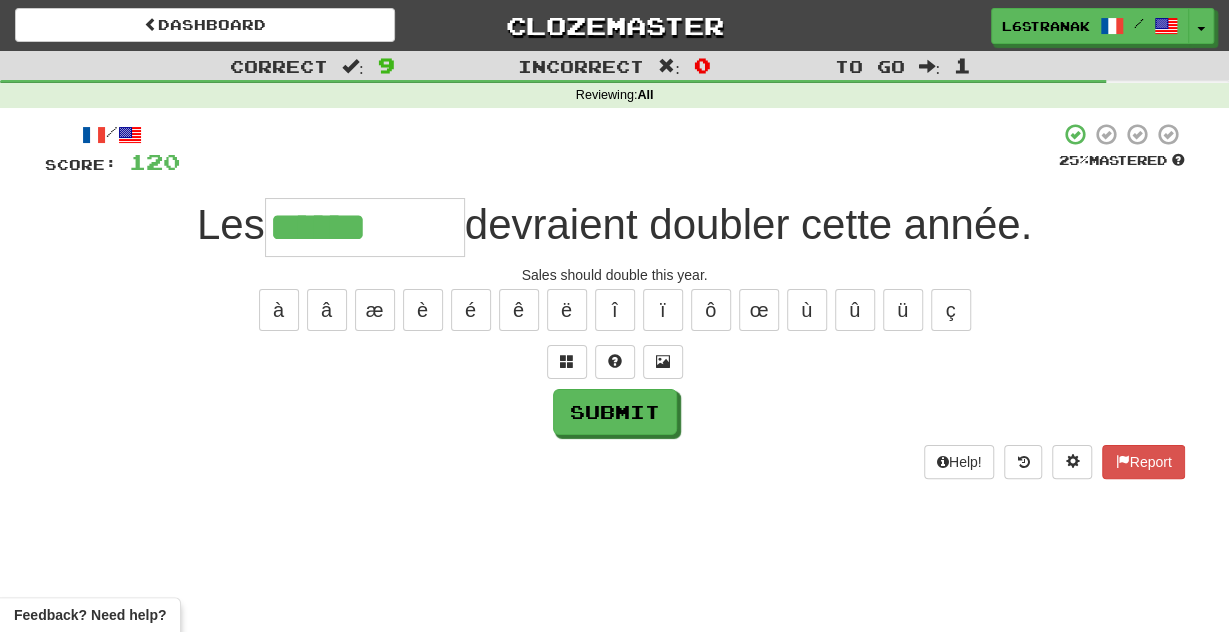type on "******" 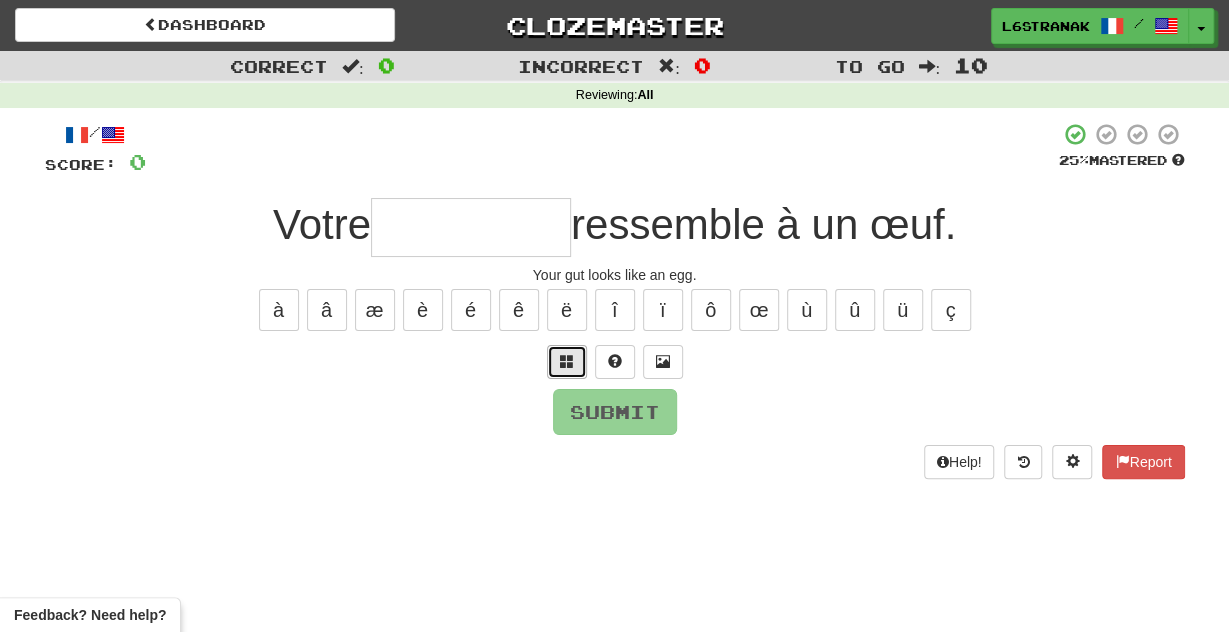 click at bounding box center [567, 362] 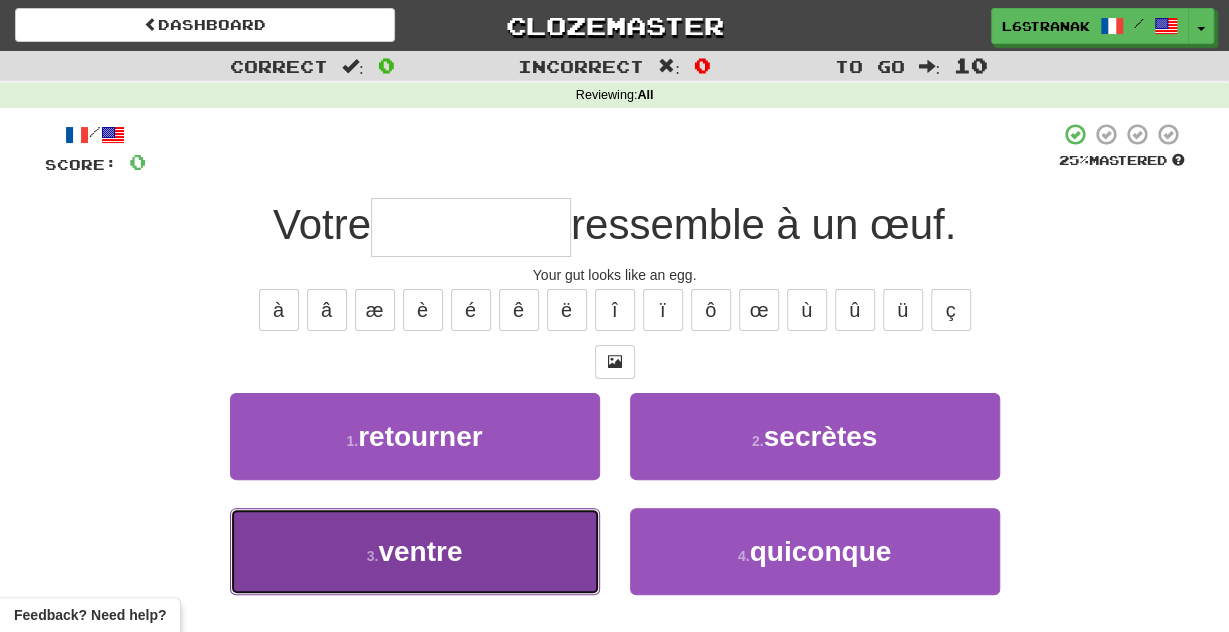 click on "3 .  ventre" at bounding box center [415, 551] 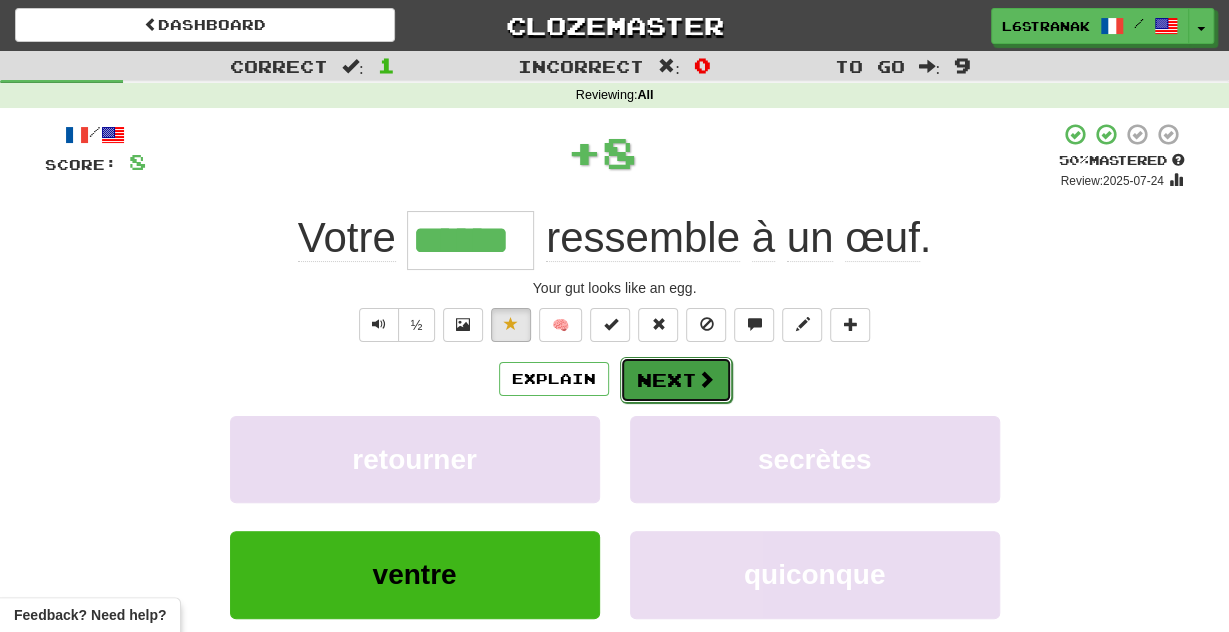 click on "Next" at bounding box center [676, 380] 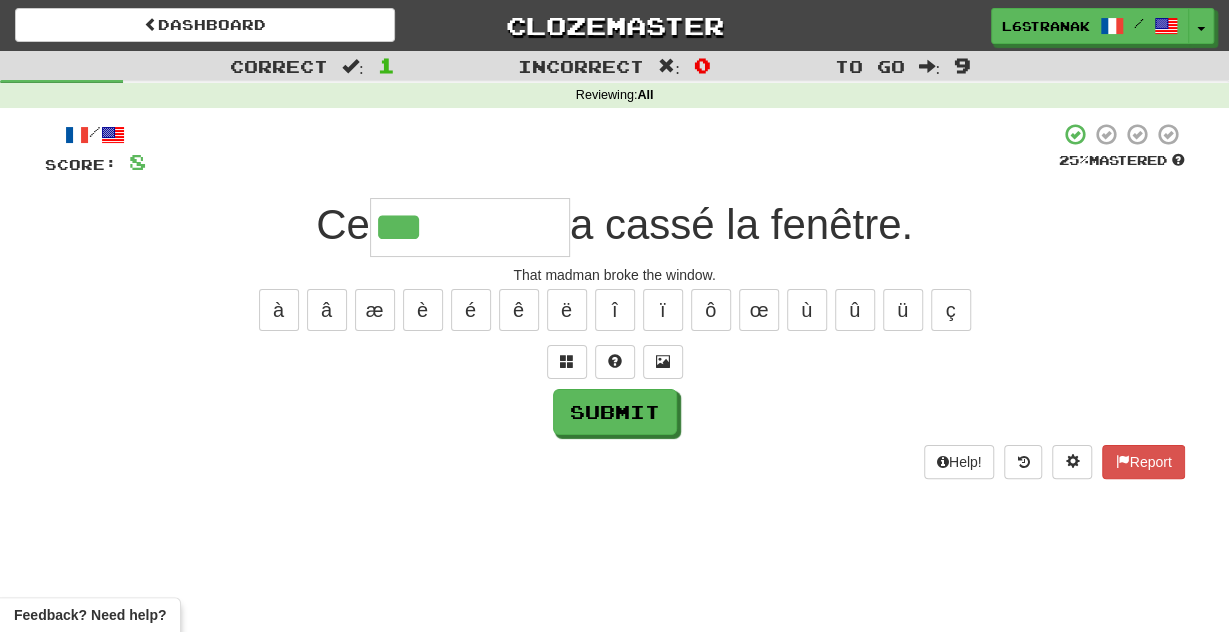 type on "***" 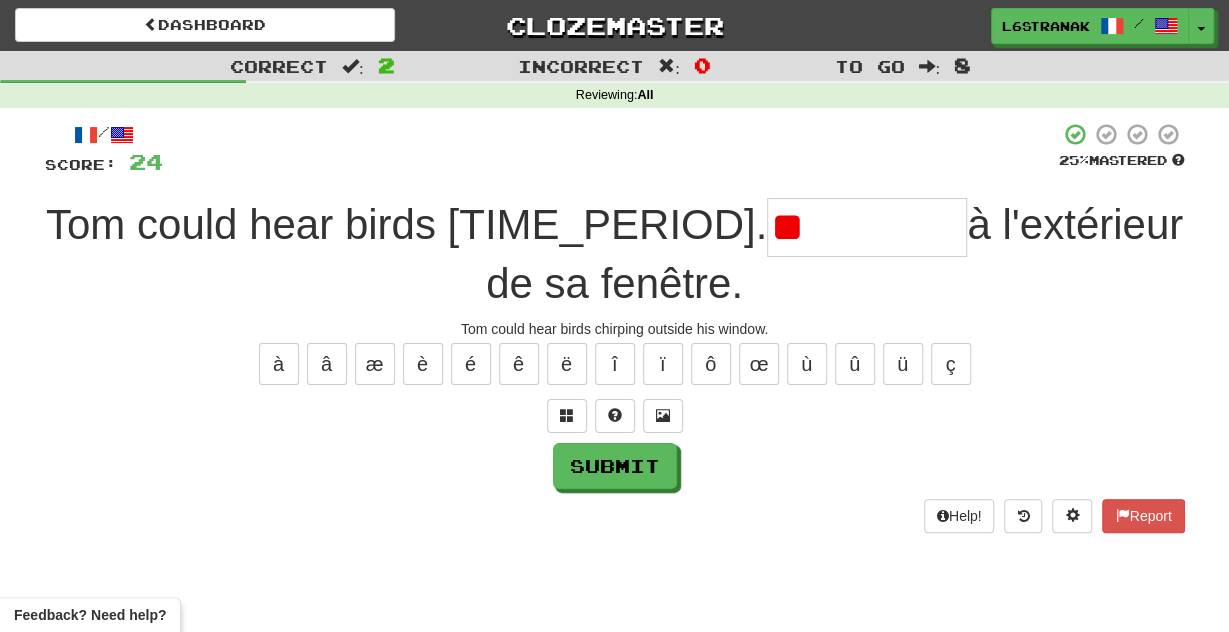 type on "*" 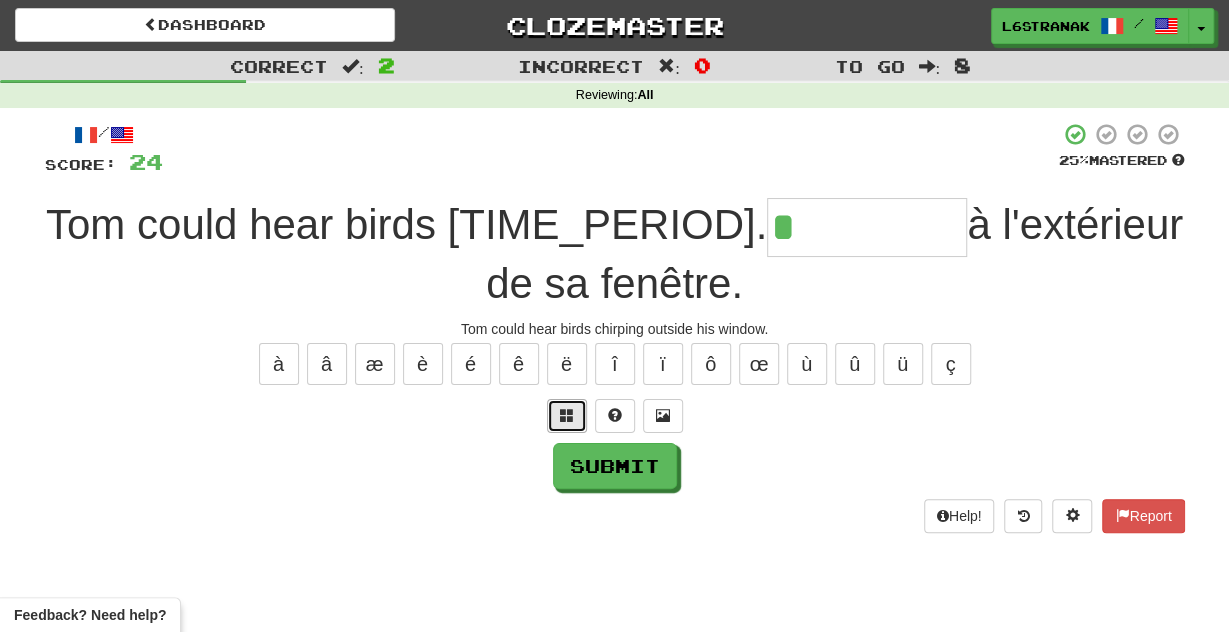 click at bounding box center [567, 415] 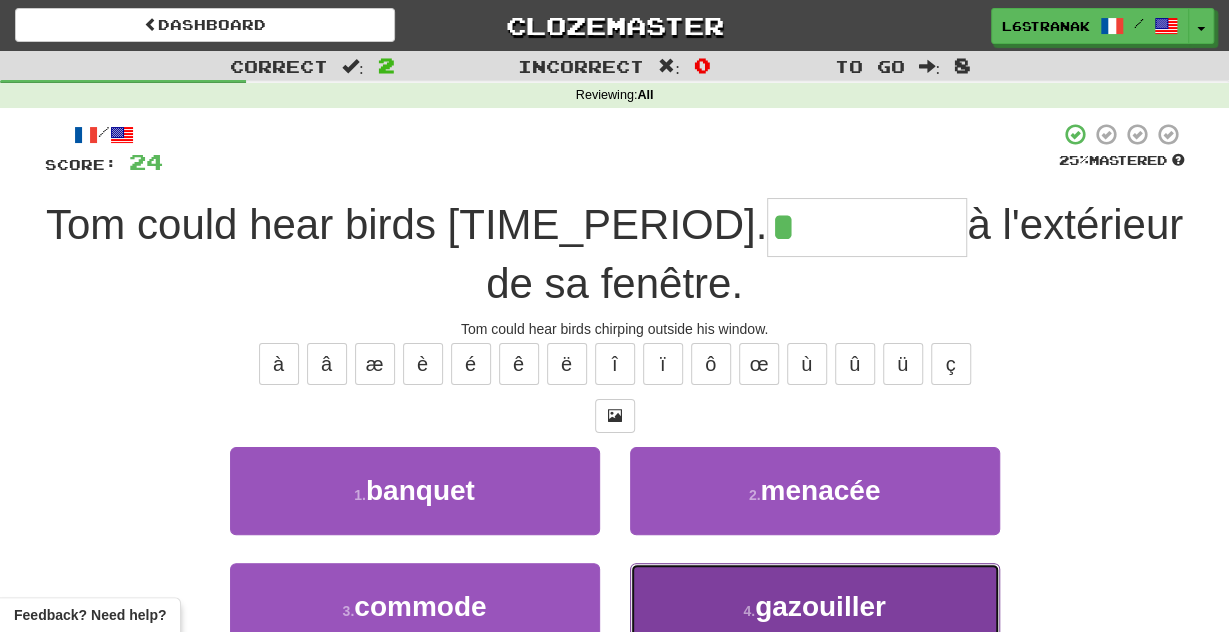 click on "4 .  gazouiller" at bounding box center (815, 606) 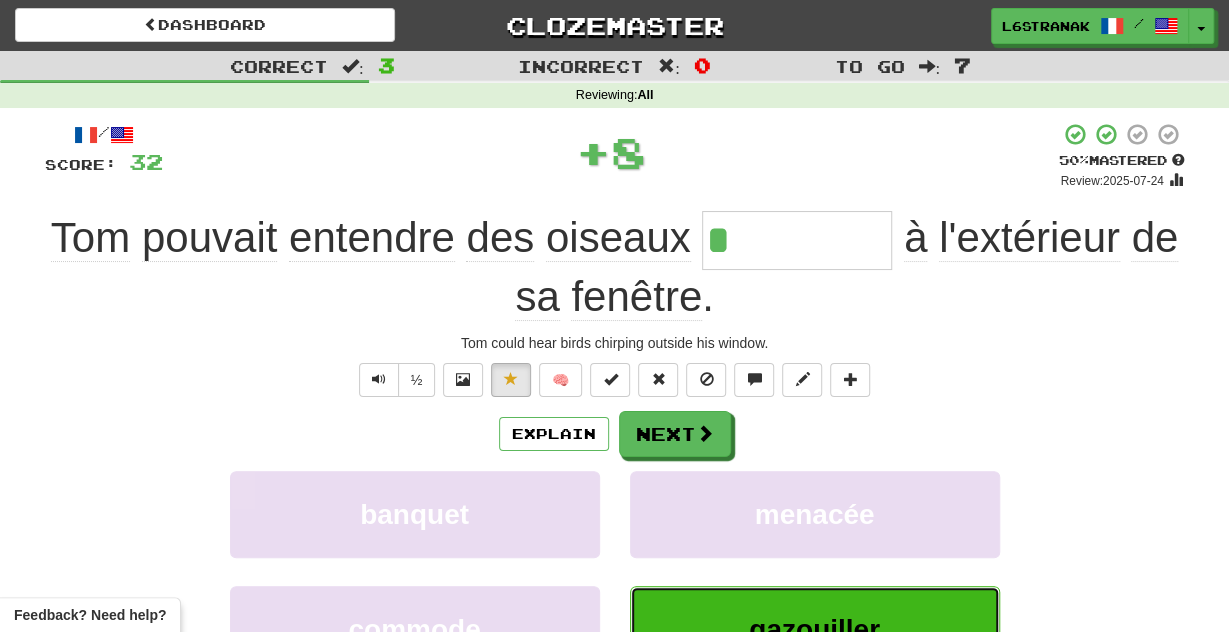 type on "**********" 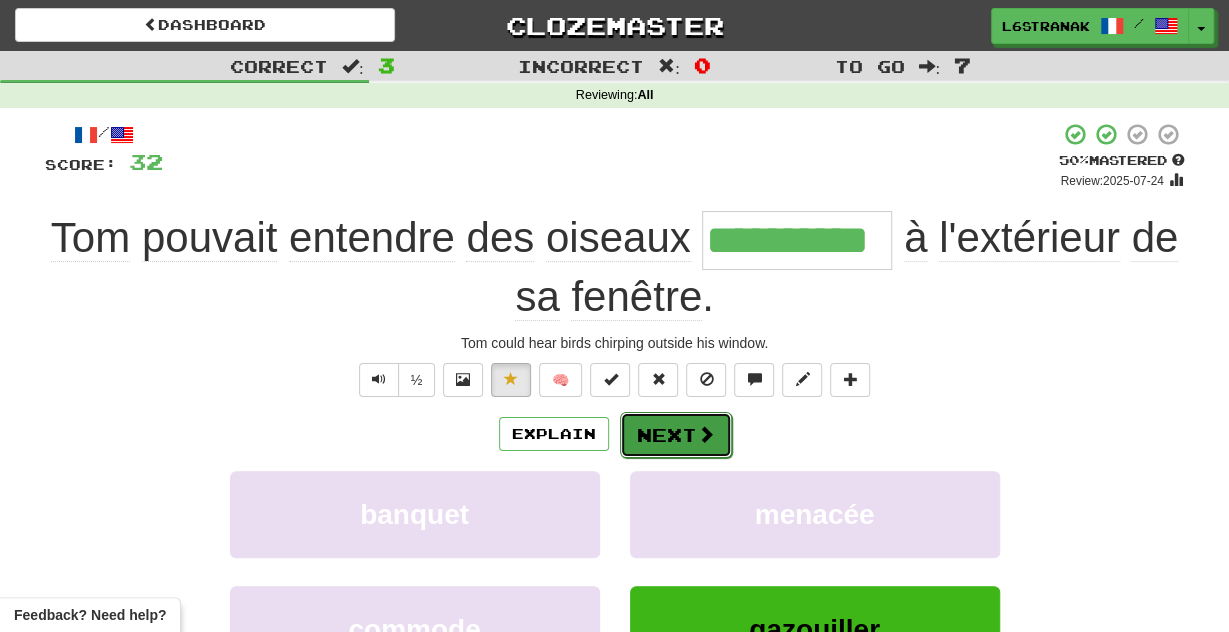 click on "Next" at bounding box center (676, 435) 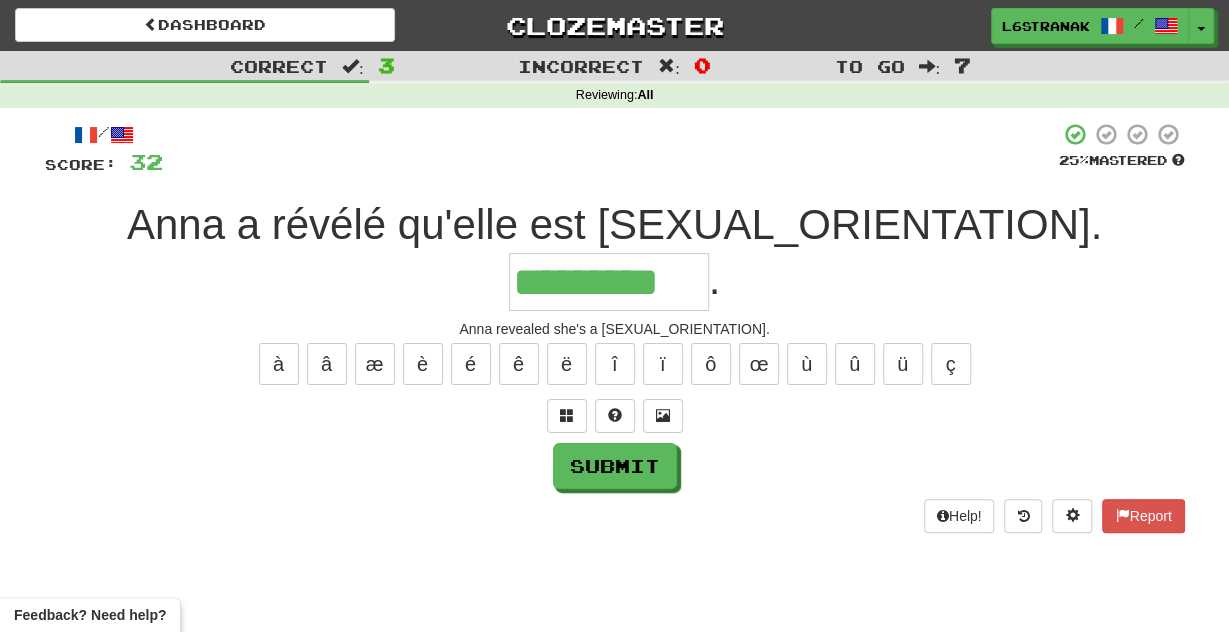 type on "*********" 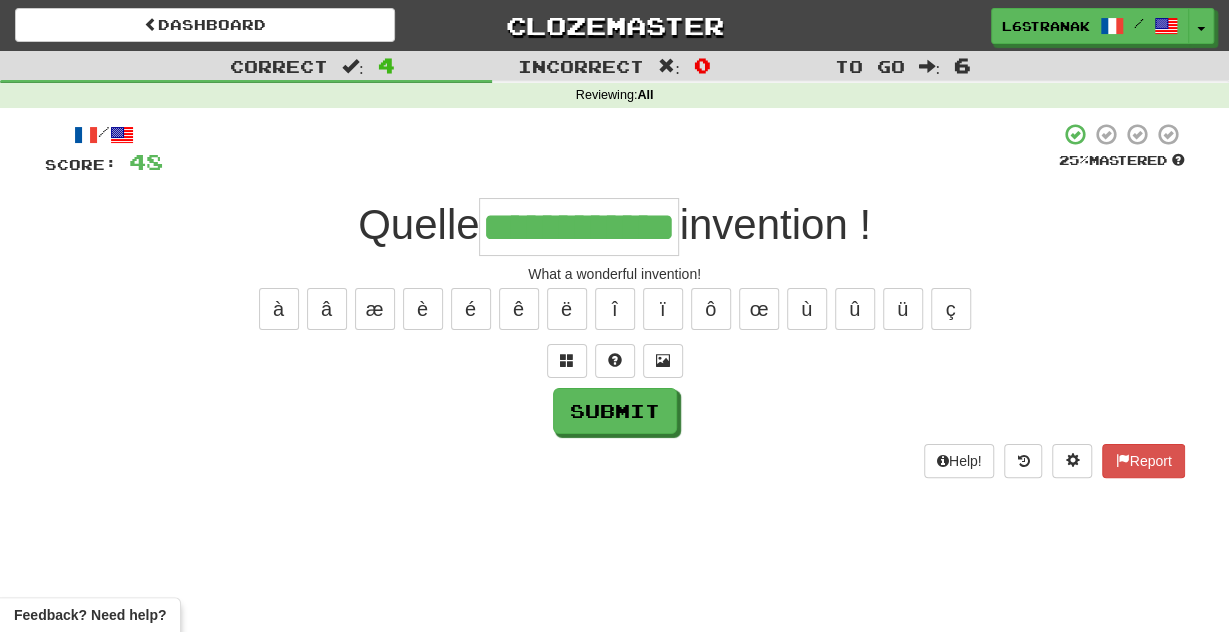 scroll, scrollTop: 0, scrollLeft: 43, axis: horizontal 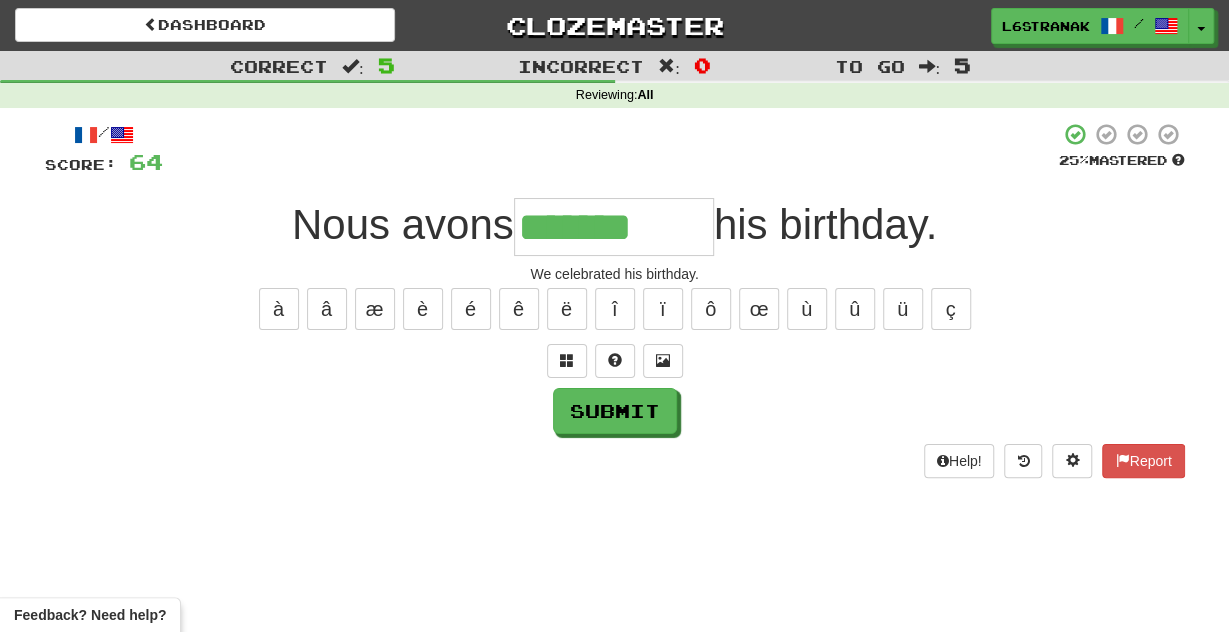 type on "*******" 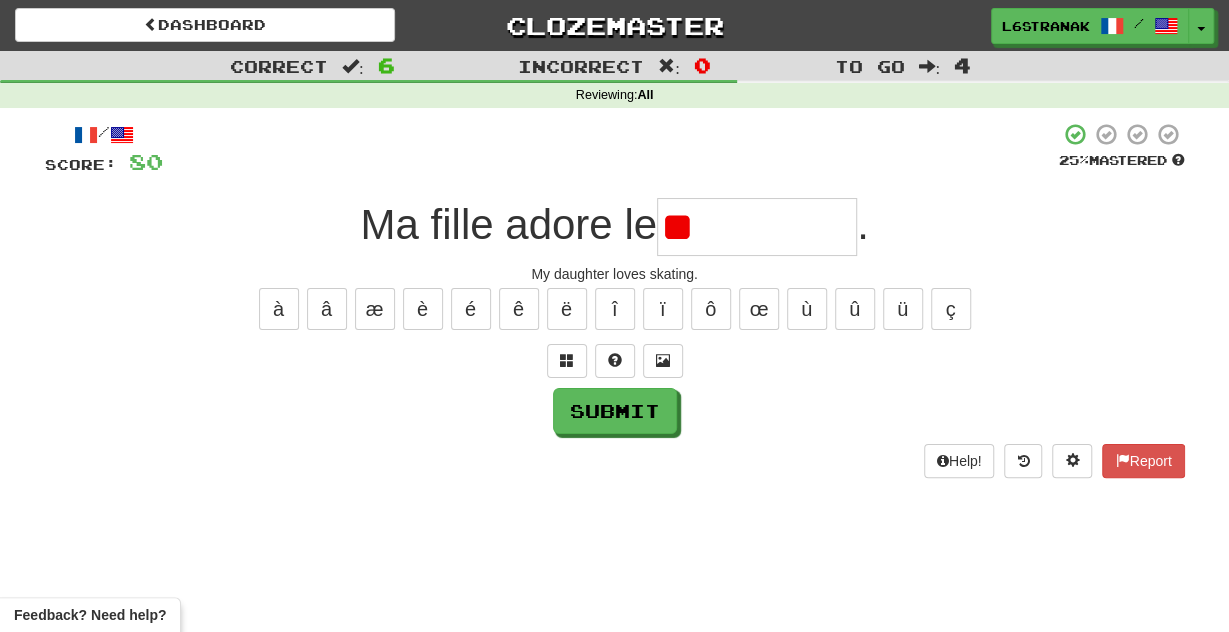 type on "*" 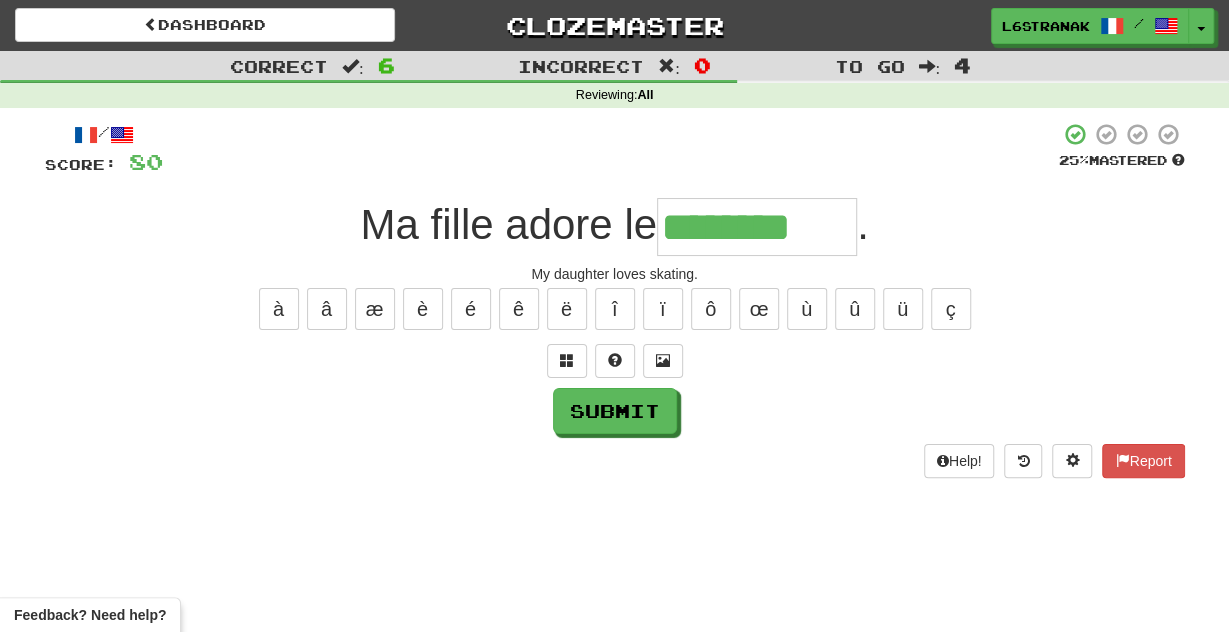 type on "********" 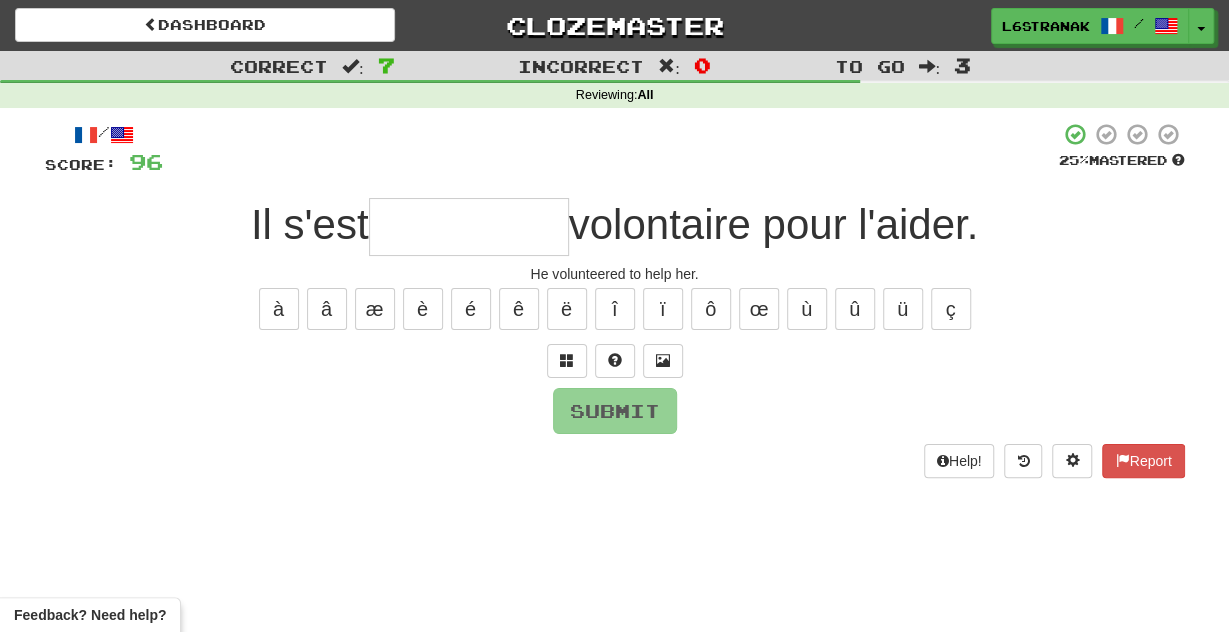 type on "*" 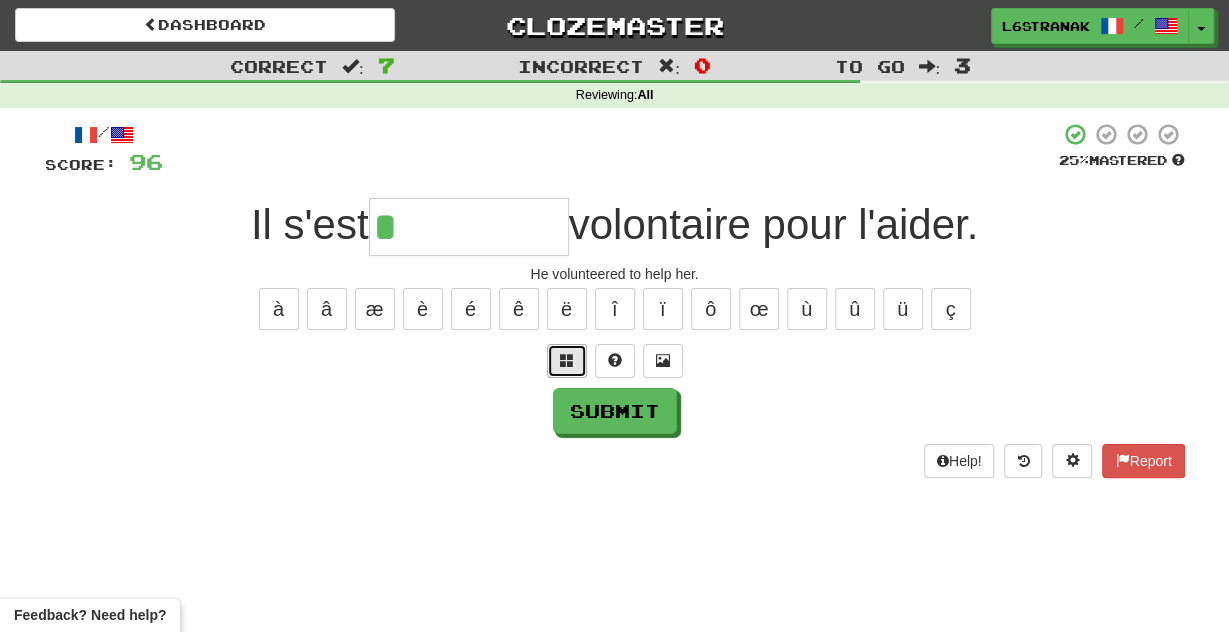 click at bounding box center [567, 360] 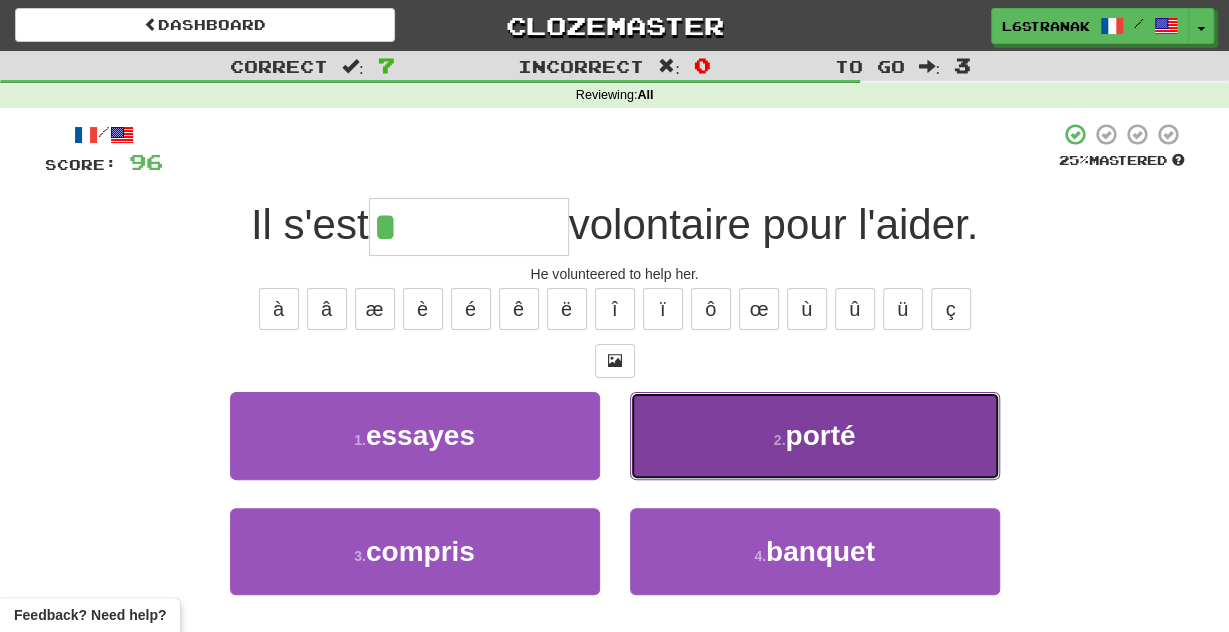 click on "2 .  porté" at bounding box center (815, 435) 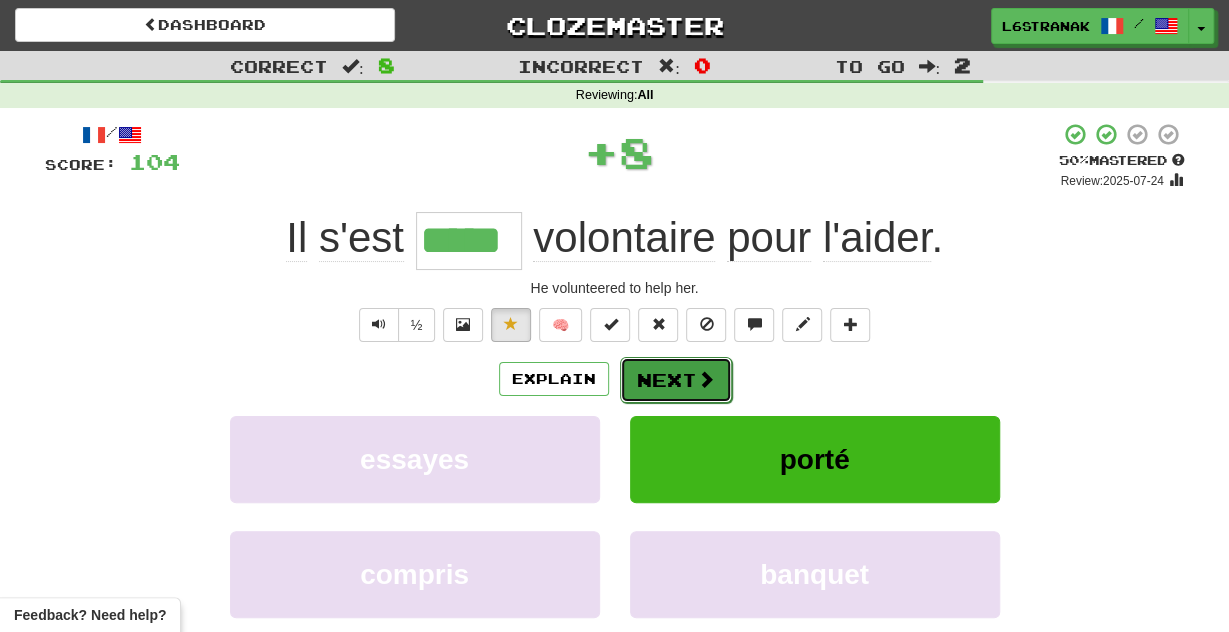 click on "Next" at bounding box center [676, 380] 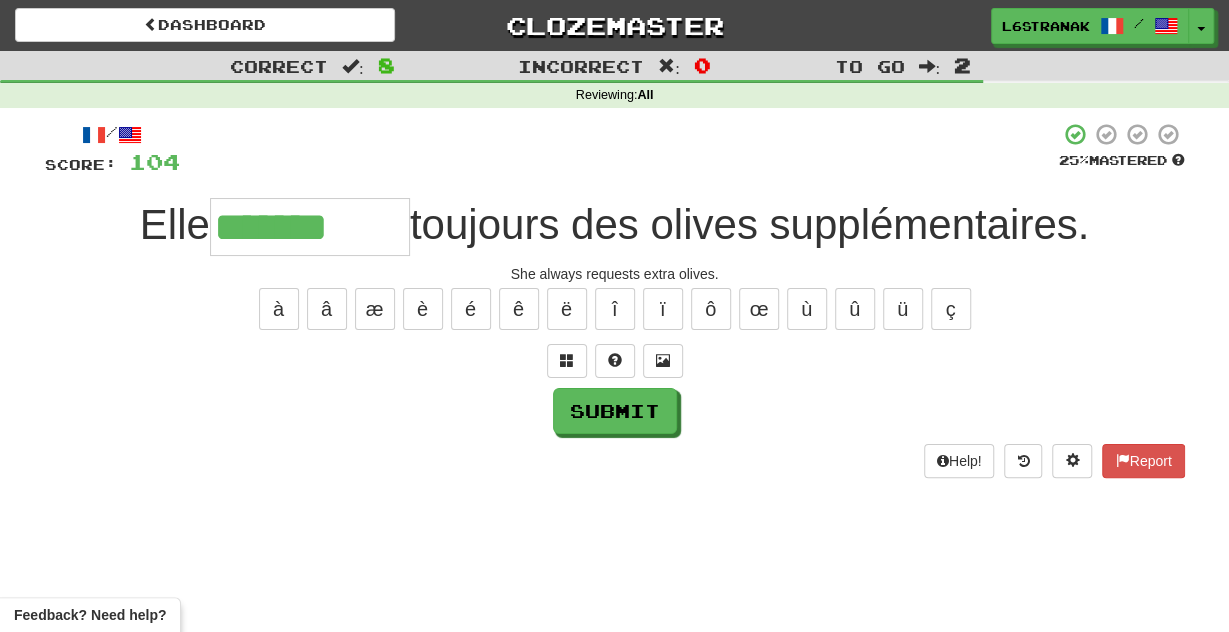 type on "*******" 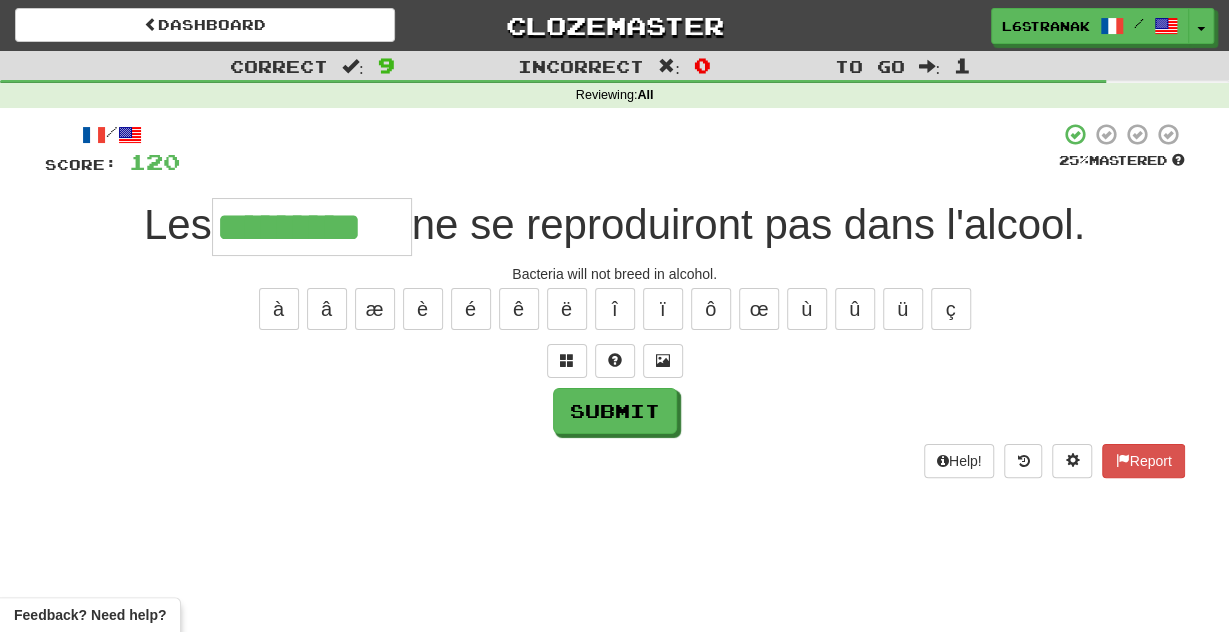 type on "*********" 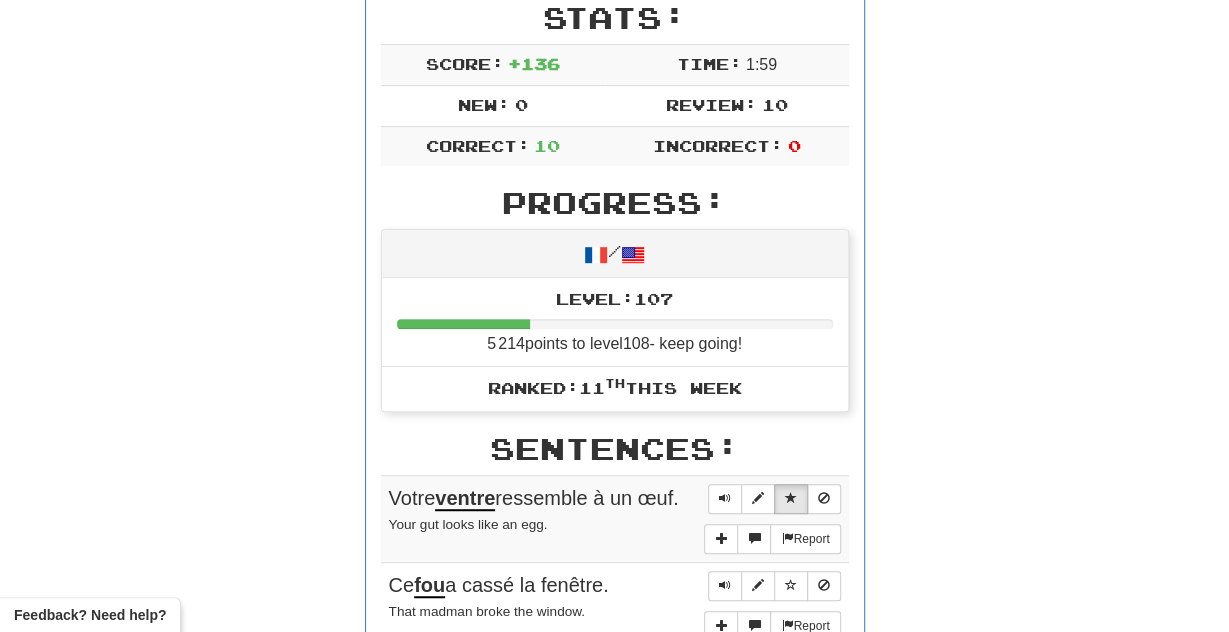 scroll, scrollTop: 0, scrollLeft: 0, axis: both 